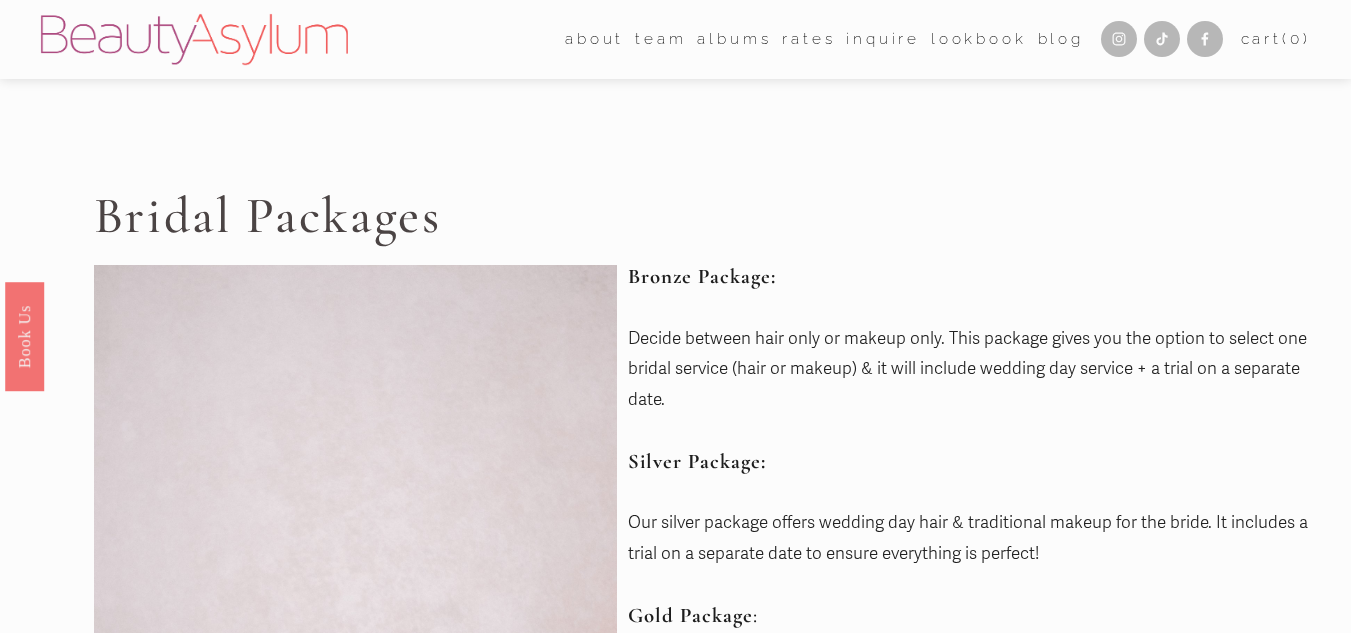 scroll, scrollTop: 0, scrollLeft: 0, axis: both 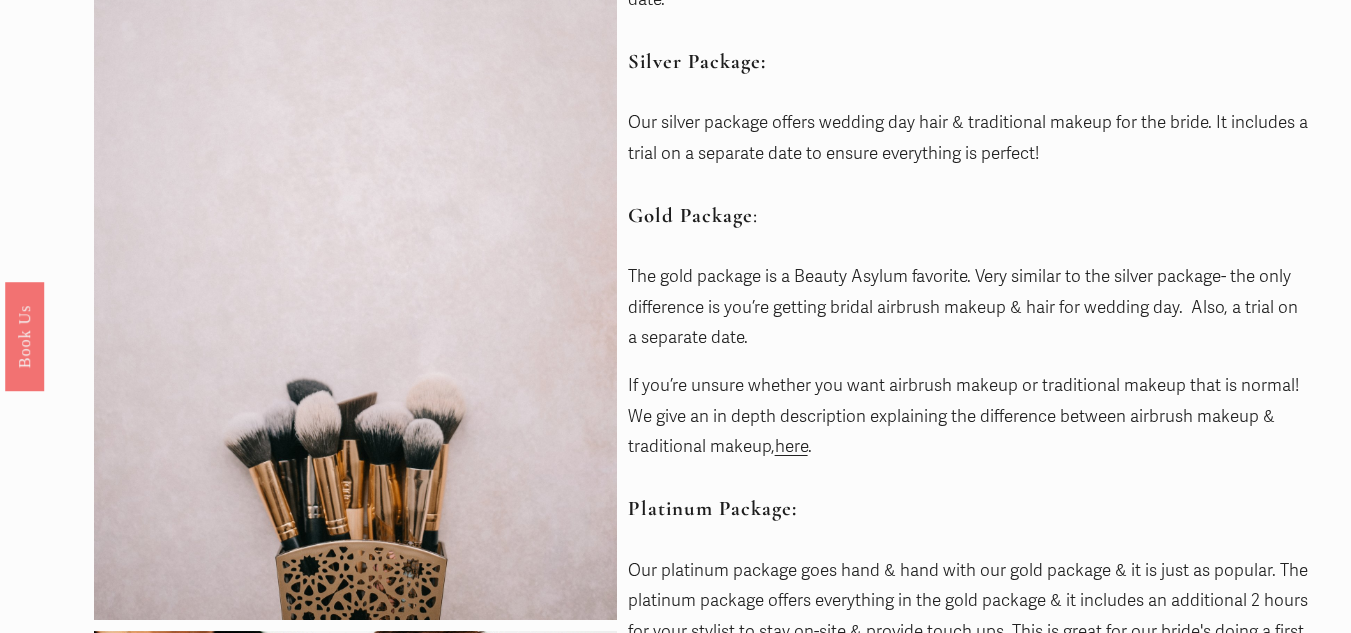 drag, startPoint x: 789, startPoint y: 445, endPoint x: 846, endPoint y: 491, distance: 73.24616 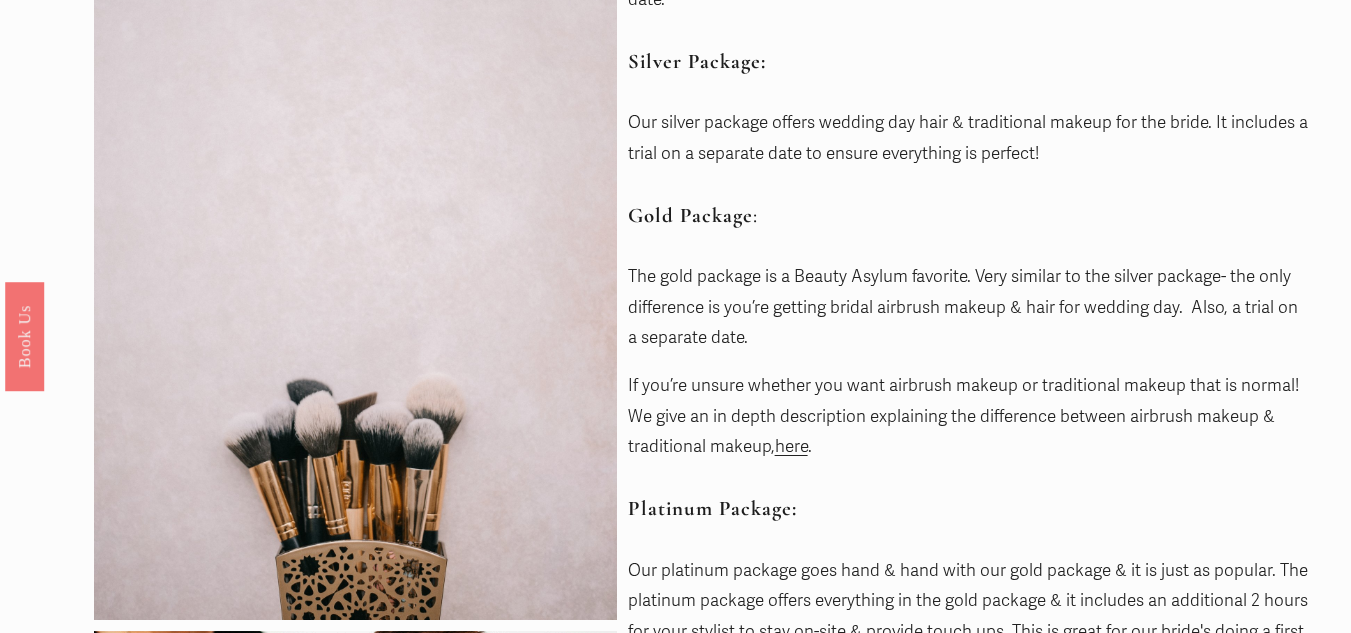 drag, startPoint x: 802, startPoint y: 448, endPoint x: 817, endPoint y: 454, distance: 16.155495 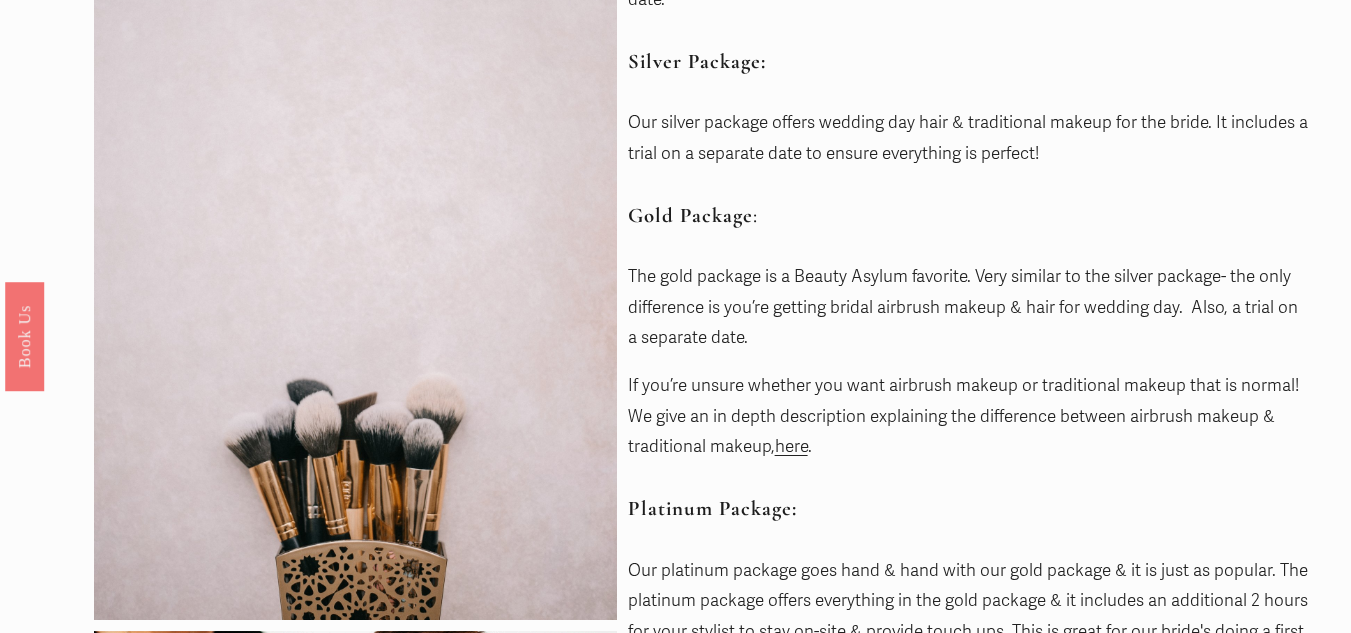 click on "here" at bounding box center (791, 446) 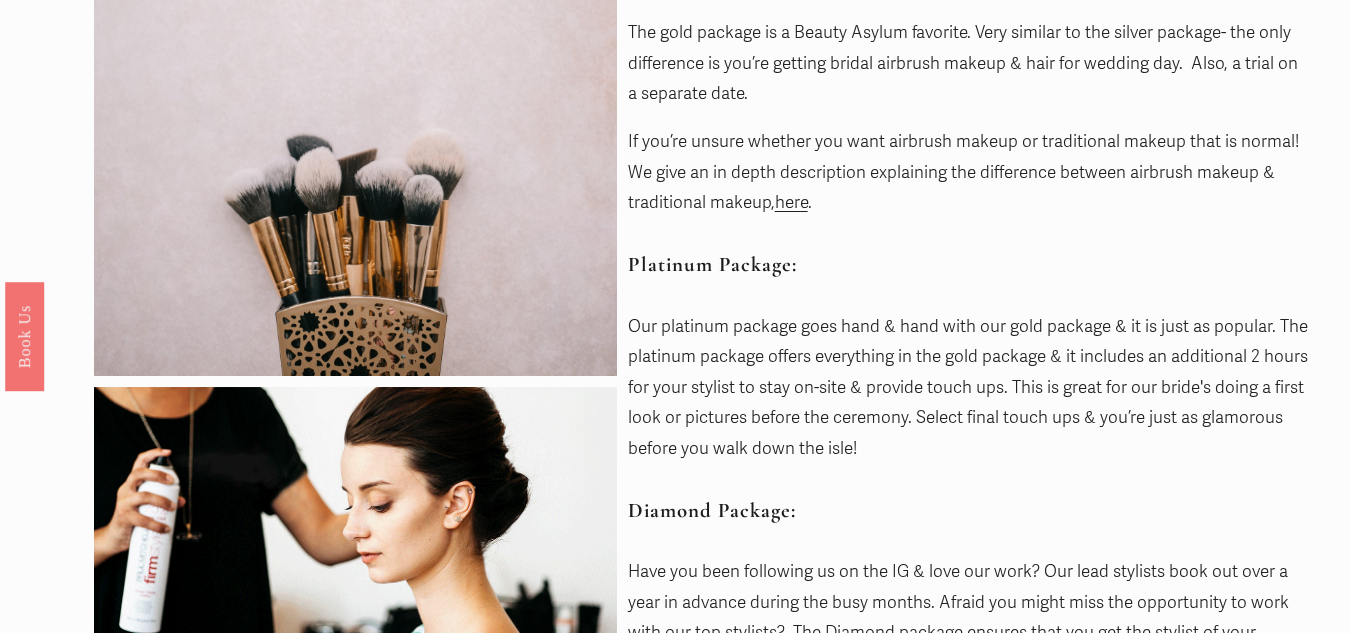 scroll, scrollTop: 700, scrollLeft: 0, axis: vertical 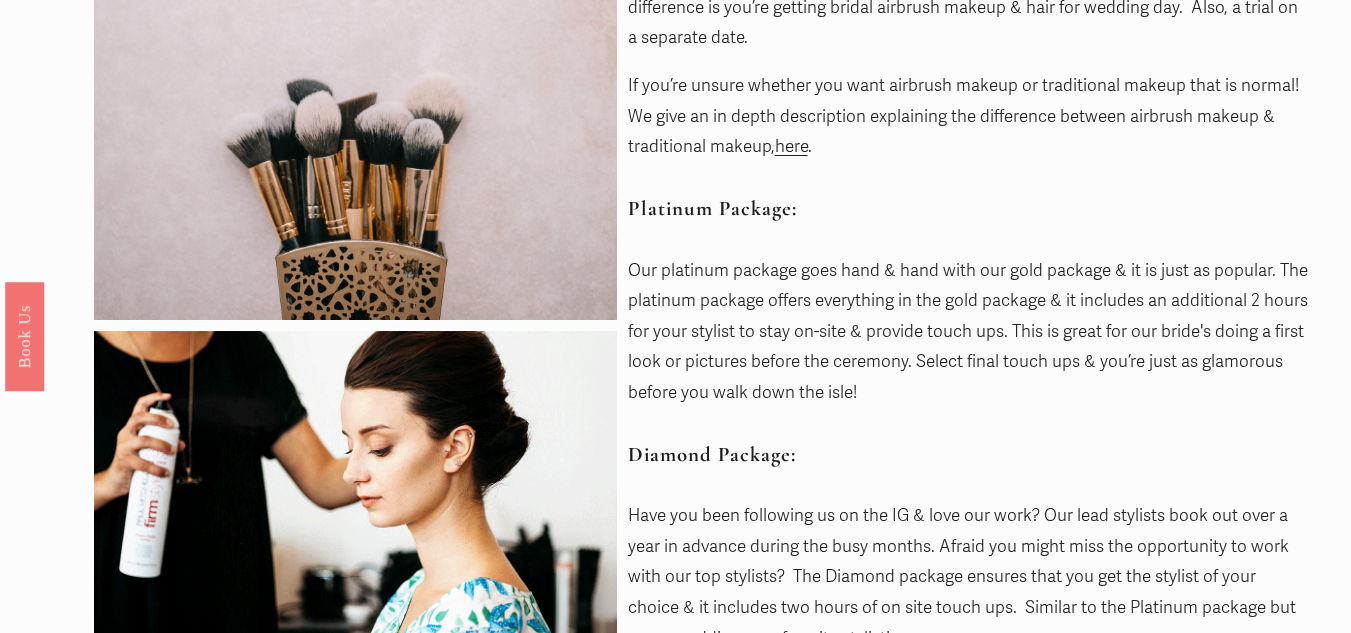 click on "Our platinum package goes hand & hand with our gold package & it is just as popular. The platinum package offers everything in the gold package & it includes an additional 2 hours for your stylist to stay on-site & provide touch ups. This is great for our bride's doing a first look or pictures before the ceremony. Select final touch ups & you’re just as glamorous before you walk down the isle!" at bounding box center (969, 332) 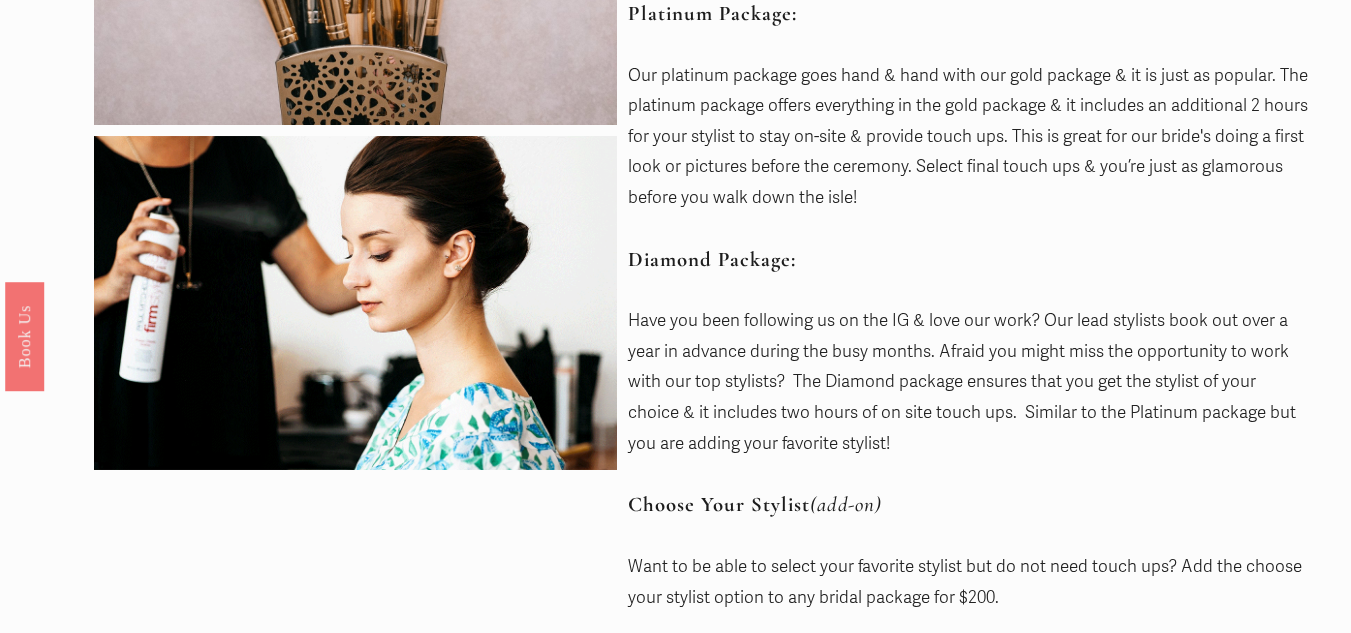 scroll, scrollTop: 900, scrollLeft: 0, axis: vertical 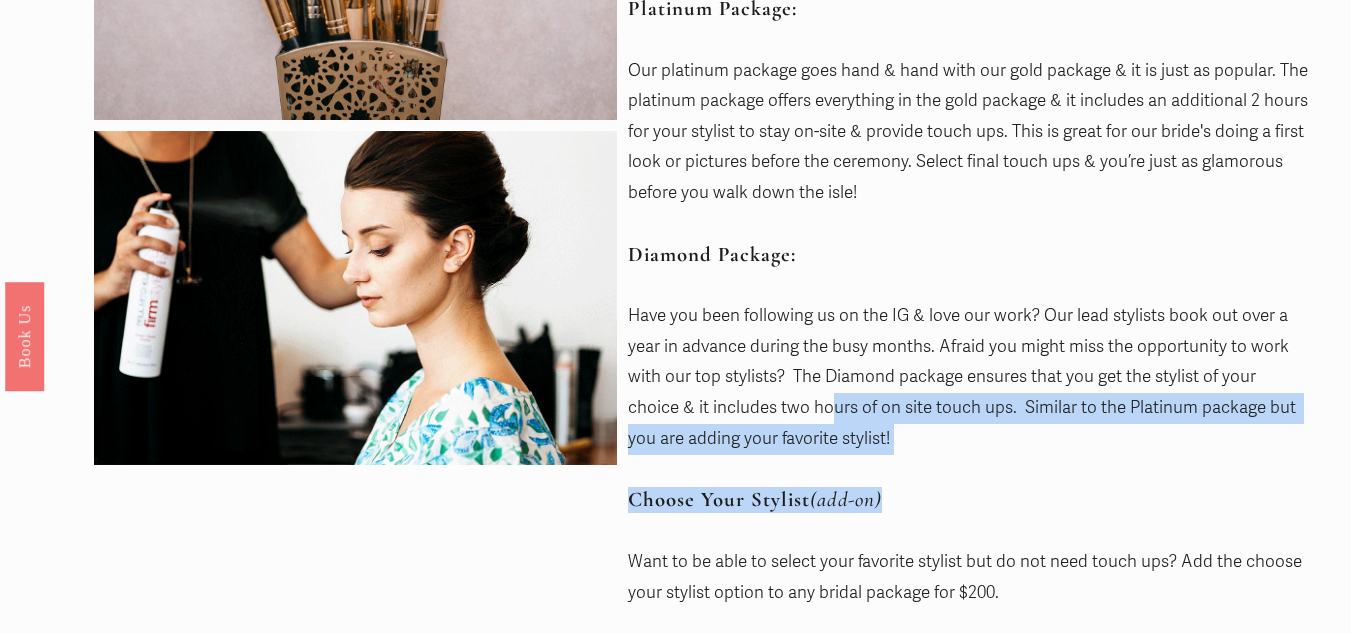 drag, startPoint x: 782, startPoint y: 413, endPoint x: 965, endPoint y: 487, distance: 197.39554 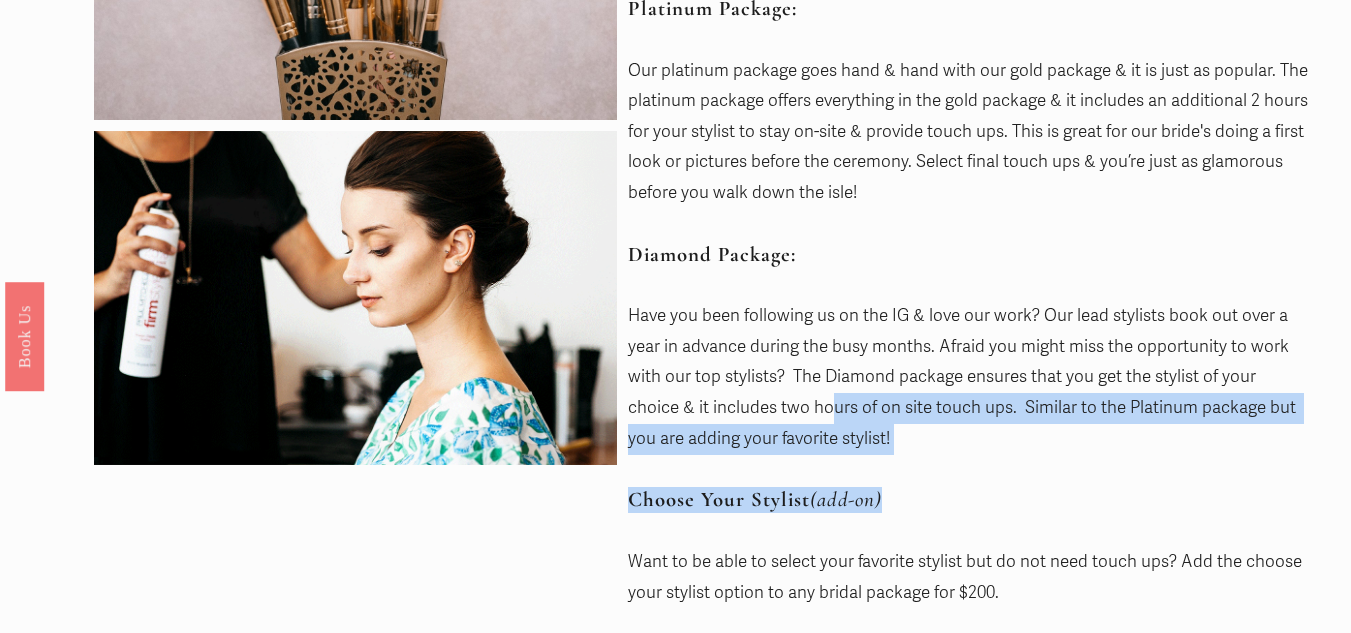 click on "Bronze Package:  Decide between hair only or makeup only. This package gives you the option to select one bridal service (hair or makeup) & it will include wedding day service + a trial on a separate date. Silver Package:  Our silver package offers wedding day hair & traditional makeup for the bride. It includes a trial on a separate date to ensure everything is perfect!  Gold Package : The gold package is a Beauty Asylum favorite. Very similar to the silver package- the only difference is you’re getting bridal airbrush makeup & hair for wedding day.  Also, a trial on a separate date. If you’re unsure whether you want airbrush makeup or traditional makeup that is normal! We give an in depth description explaining the difference between airbrush makeup & traditional makeup,  here . Platinum Package: Diamond Package:  Choose Your Stylist  (add-on) Want to be able to select your favorite stylist but do not need touch ups? Add the choose your stylist option to any bridal package for $200. FAQ" at bounding box center [969, 64] 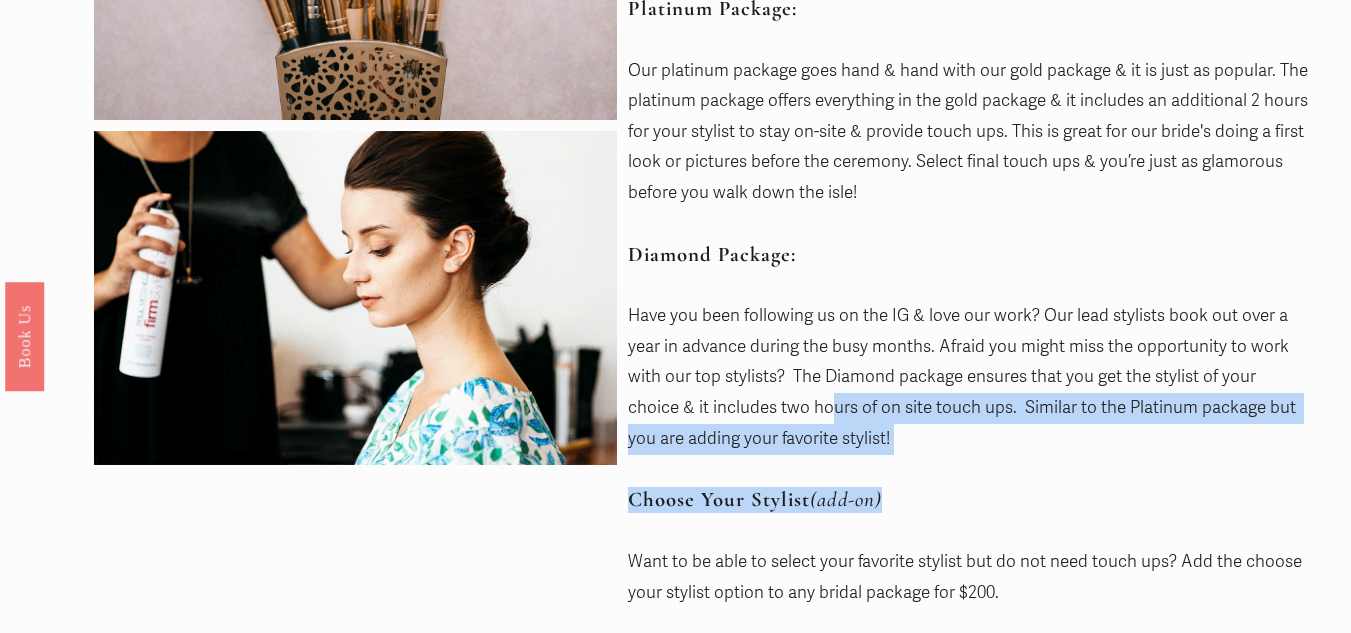 click on "Bronze Package:  Decide between hair only or makeup only. This package gives you the option to select one bridal service (hair or makeup) & it will include wedding day service + a trial on a separate date. Silver Package:  Our silver package offers wedding day hair & traditional makeup for the bride. It includes a trial on a separate date to ensure everything is perfect!  Gold Package : The gold package is a Beauty Asylum favorite. Very similar to the silver package- the only difference is you’re getting bridal airbrush makeup & hair for wedding day.  Also, a trial on a separate date. If you’re unsure whether you want airbrush makeup or traditional makeup that is normal! We give an in depth description explaining the difference between airbrush makeup & traditional makeup,  here . Platinum Package: Diamond Package:  Choose Your Stylist  (add-on) Want to be able to select your favorite stylist but do not need touch ups? Add the choose your stylist option to any bridal package for $200. FAQ" at bounding box center (969, 64) 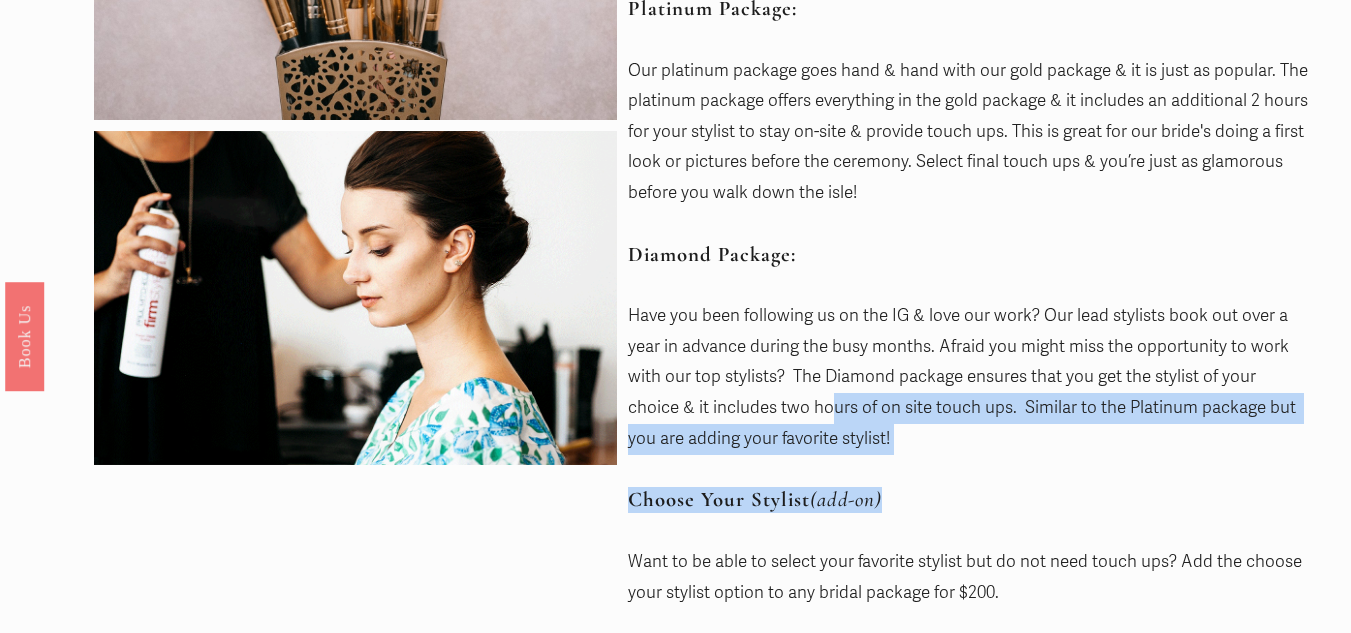 click on "Bronze Package:  Decide between hair only or makeup only. This package gives you the option to select one bridal service (hair or makeup) & it will include wedding day service + a trial on a separate date. Silver Package:  Our silver package offers wedding day hair & traditional makeup for the bride. It includes a trial on a separate date to ensure everything is perfect!  Gold Package : The gold package is a Beauty Asylum favorite. Very similar to the silver package- the only difference is you’re getting bridal airbrush makeup & hair for wedding day.  Also, a trial on a separate date. If you’re unsure whether you want airbrush makeup or traditional makeup that is normal! We give an in depth description explaining the difference between airbrush makeup & traditional makeup,  here . Platinum Package: Diamond Package:  Choose Your Stylist  (add-on) Want to be able to select your favorite stylist but do not need touch ups? Add the choose your stylist option to any bridal package for $200. FAQ" at bounding box center [969, 64] 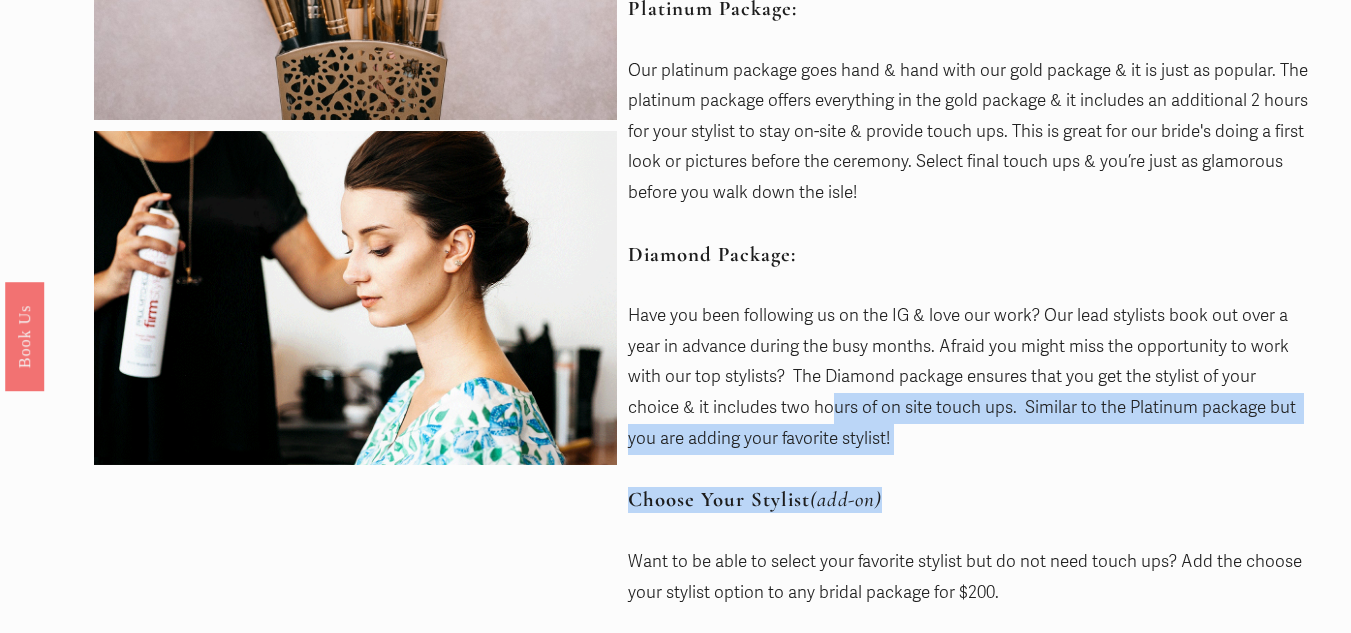 click on "Bronze Package:  Decide between hair only or makeup only. This package gives you the option to select one bridal service (hair or makeup) & it will include wedding day service + a trial on a separate date. Silver Package:  Our silver package offers wedding day hair & traditional makeup for the bride. It includes a trial on a separate date to ensure everything is perfect!  Gold Package : The gold package is a Beauty Asylum favorite. Very similar to the silver package- the only difference is you’re getting bridal airbrush makeup & hair for wedding day.  Also, a trial on a separate date. If you’re unsure whether you want airbrush makeup or traditional makeup that is normal! We give an in depth description explaining the difference between airbrush makeup & traditional makeup,  here . Platinum Package: Diamond Package:  Choose Your Stylist  (add-on) Want to be able to select your favorite stylist but do not need touch ups? Add the choose your stylist option to any bridal package for $200. FAQ" at bounding box center [969, 64] 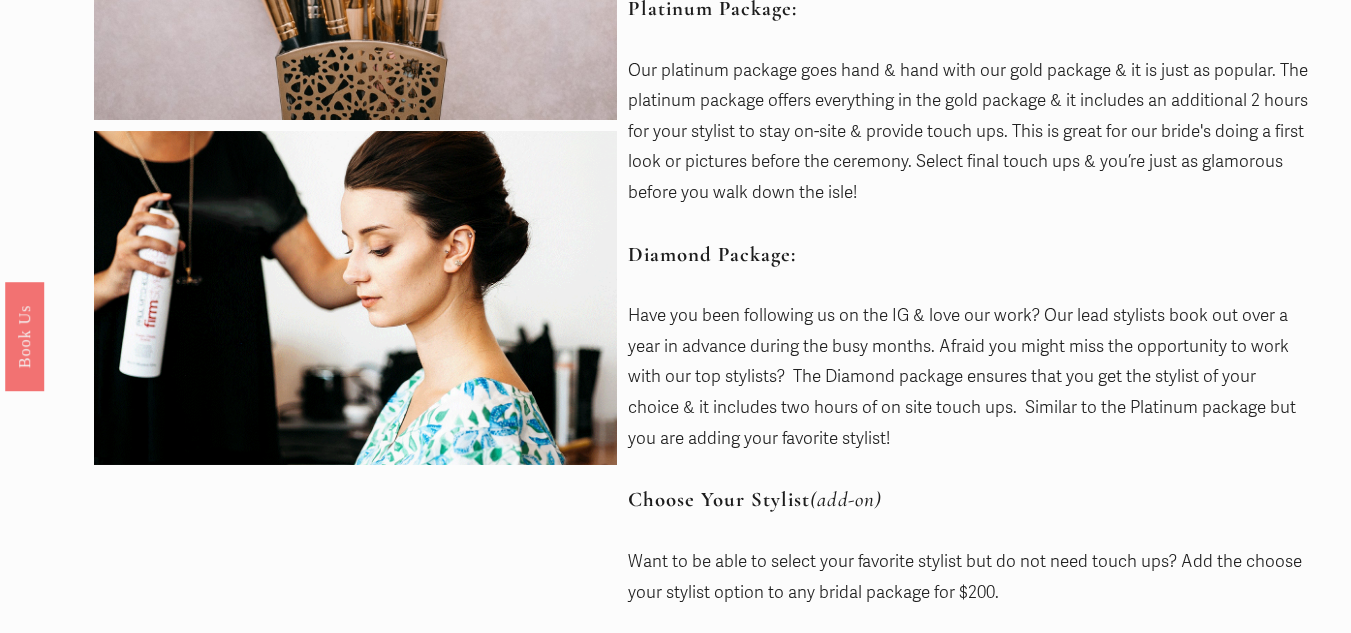 click on "Want to be able to select your favorite stylist but do not need touch ups? Add the choose your stylist option to any bridal package for $200." at bounding box center [969, 577] 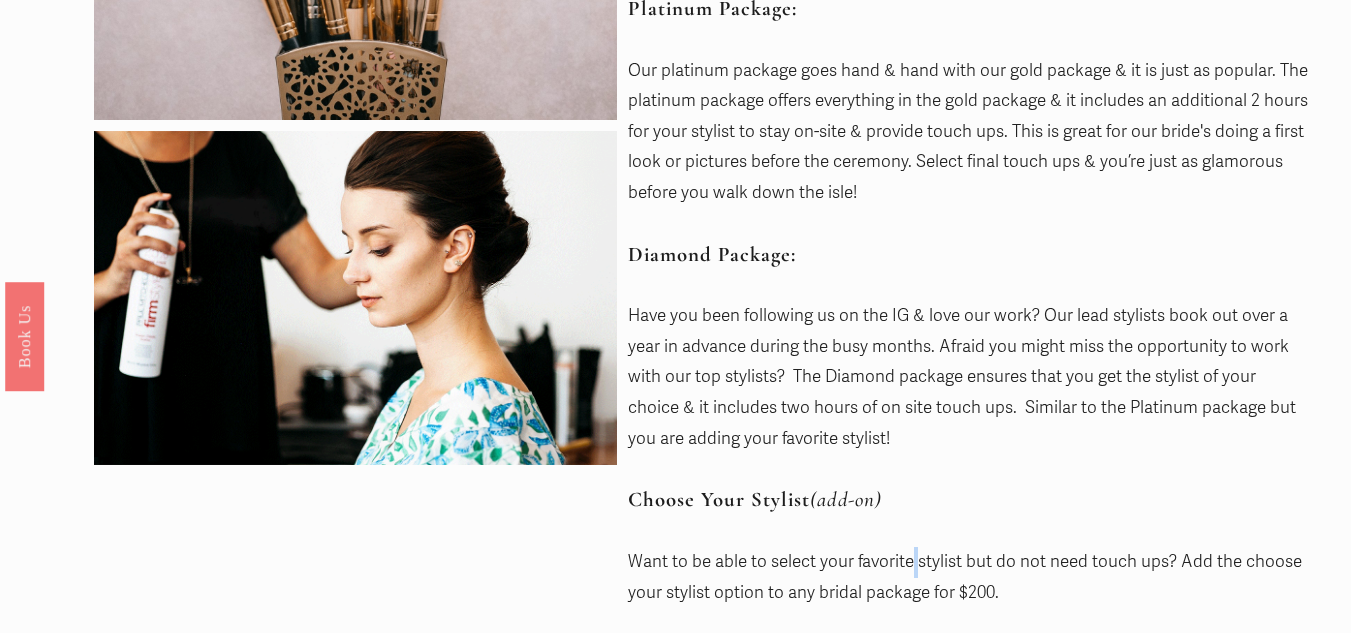 click on "Want to be able to select your favorite stylist but do not need touch ups? Add the choose your stylist option to any bridal package for $200." at bounding box center (969, 577) 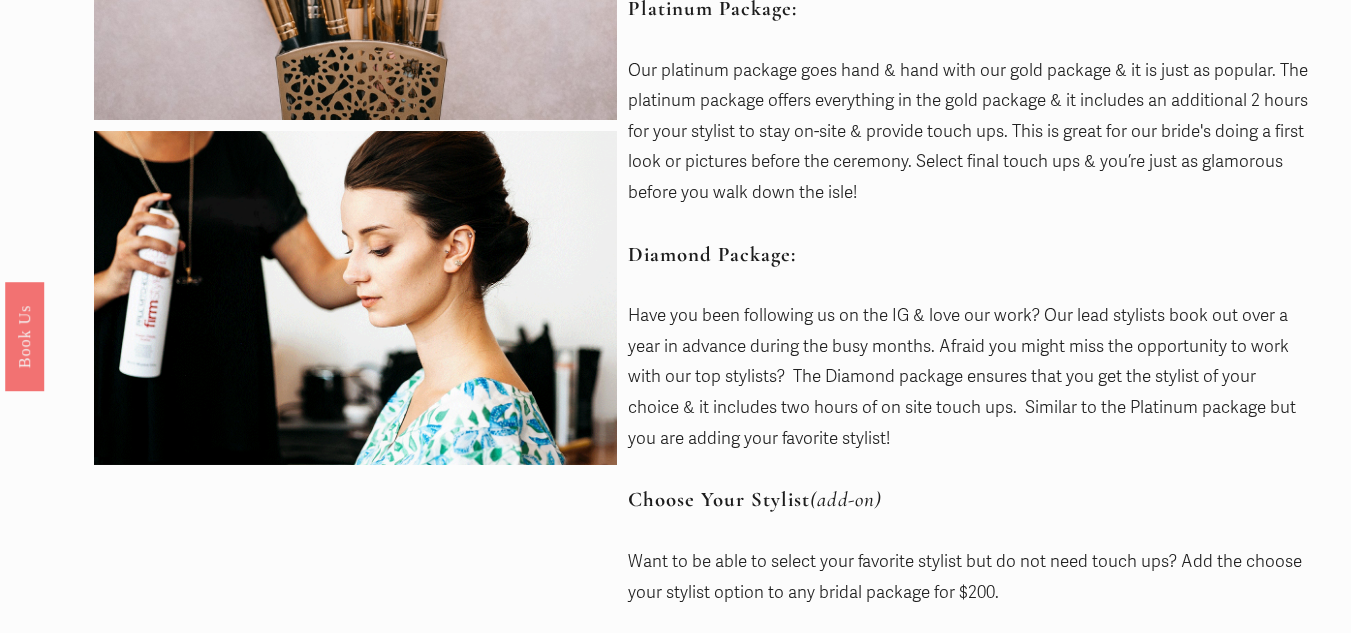 click on "Bronze Package:  Decide between hair only or makeup only. This package gives you the option to select one bridal service (hair or makeup) & it will include wedding day service + a trial on a separate date. Silver Package:  Our silver package offers wedding day hair & traditional makeup for the bride. It includes a trial on a separate date to ensure everything is perfect!  Gold Package : The gold package is a Beauty Asylum favorite. Very similar to the silver package- the only difference is you’re getting bridal airbrush makeup & hair for wedding day.  Also, a trial on a separate date. If you’re unsure whether you want airbrush makeup or traditional makeup that is normal! We give an in depth description explaining the difference between airbrush makeup & traditional makeup,  here . Platinum Package: Diamond Package:  Choose Your Stylist  (add-on) Want to be able to select your favorite stylist but do not need touch ups? Add the choose your stylist option to any bridal package for $200. FAQ" at bounding box center (969, 64) 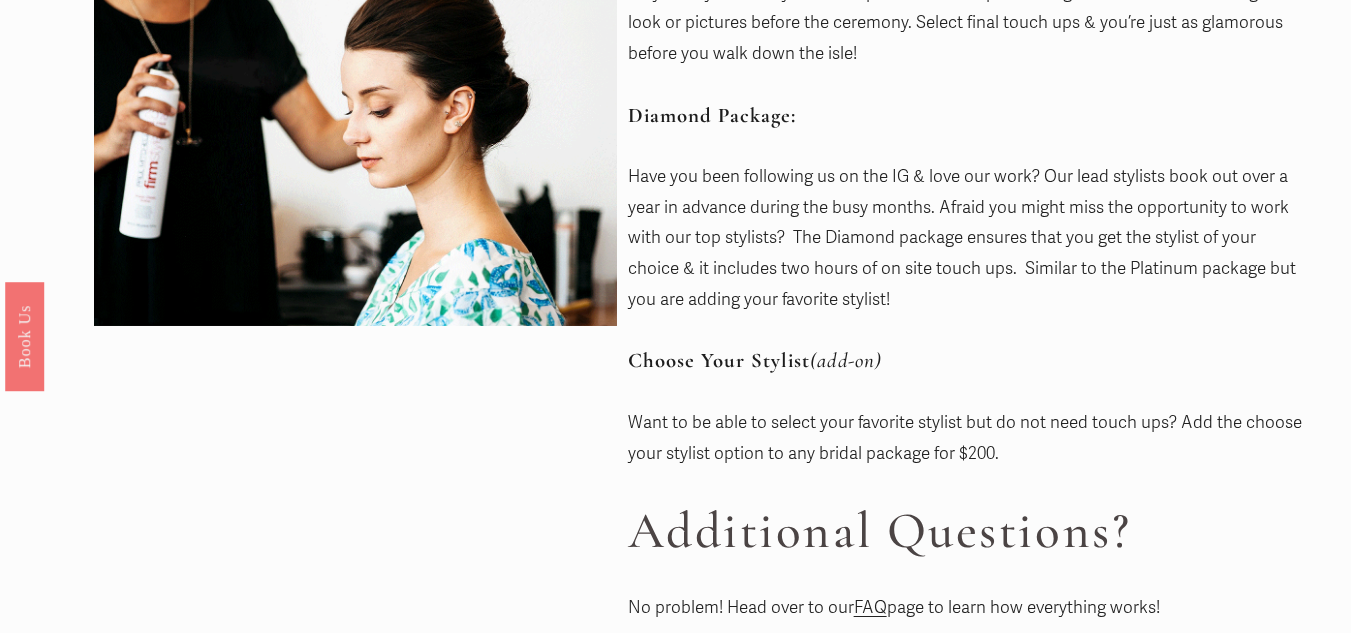scroll, scrollTop: 1100, scrollLeft: 0, axis: vertical 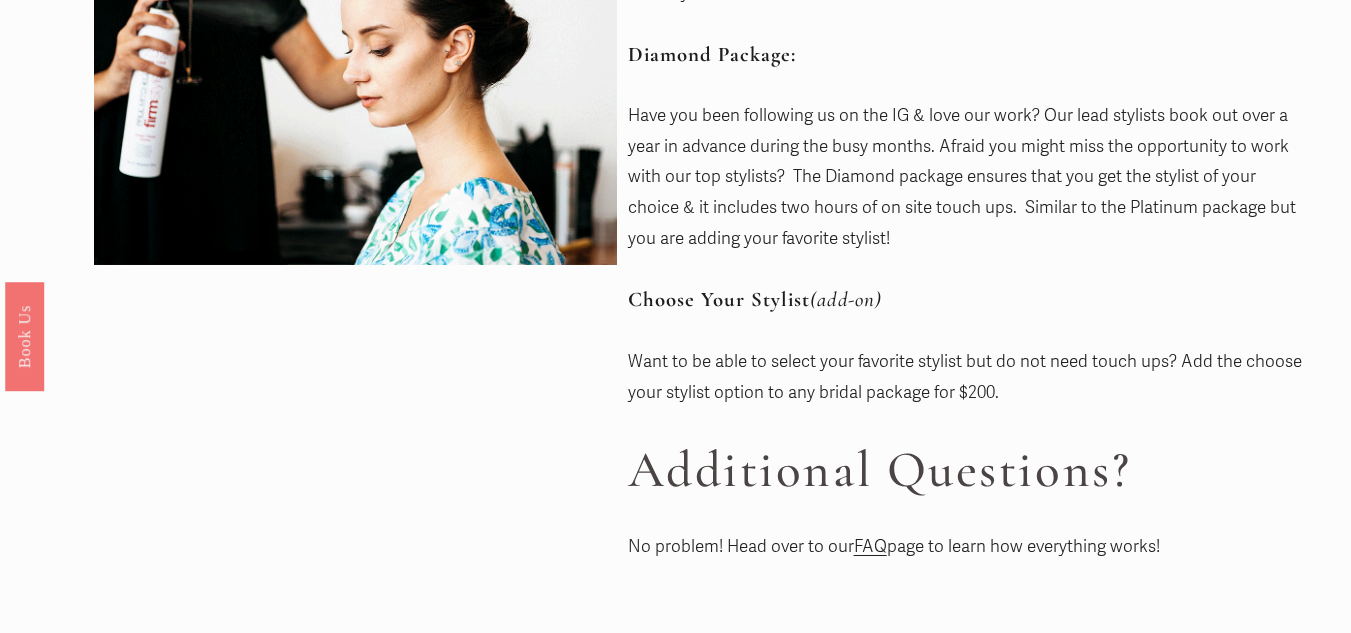 click on "Bridal Packages
Bronze Package:  Silver Package:  Gold Package : here ." at bounding box center [675, -175] 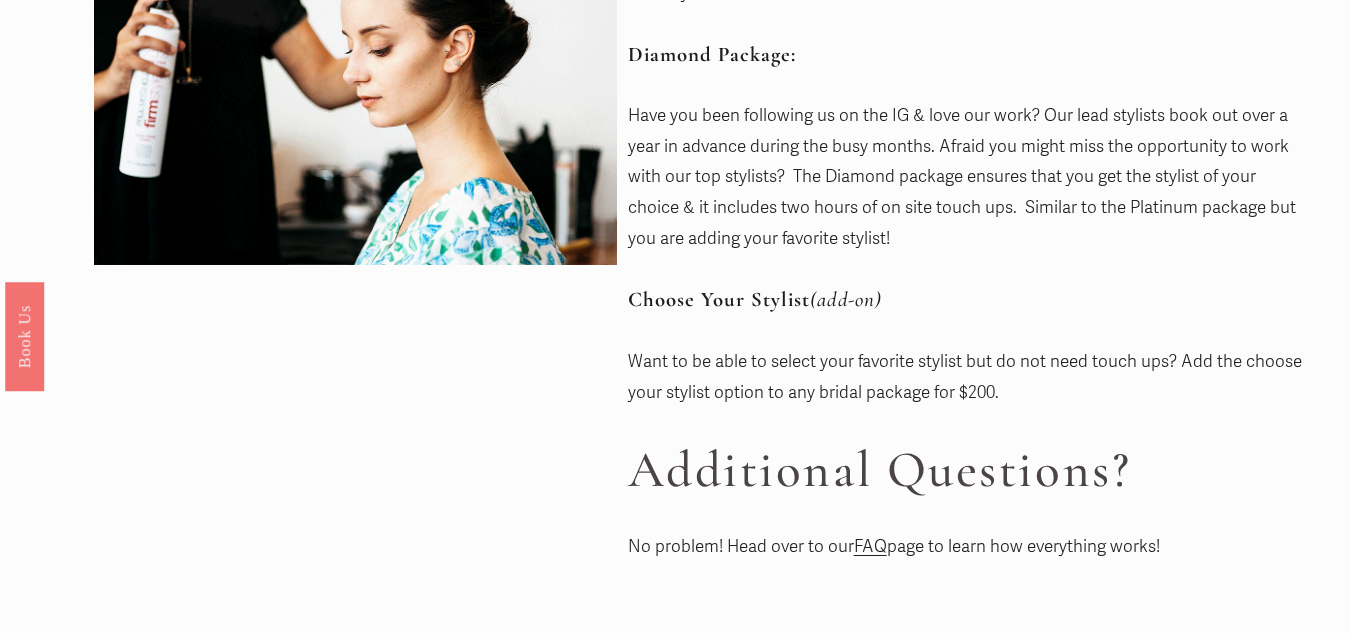 click on "No problem! Head over to our   FAQ   page to learn how everything works!" at bounding box center [969, 547] 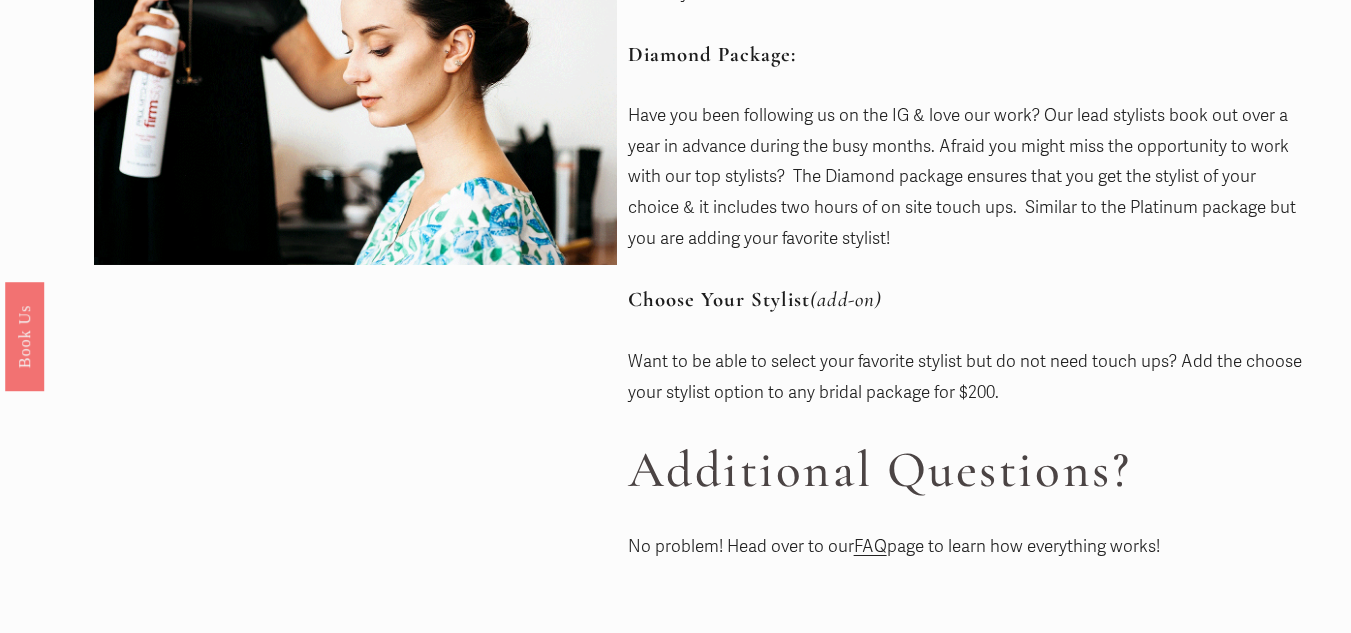 click on "FAQ" at bounding box center (870, 546) 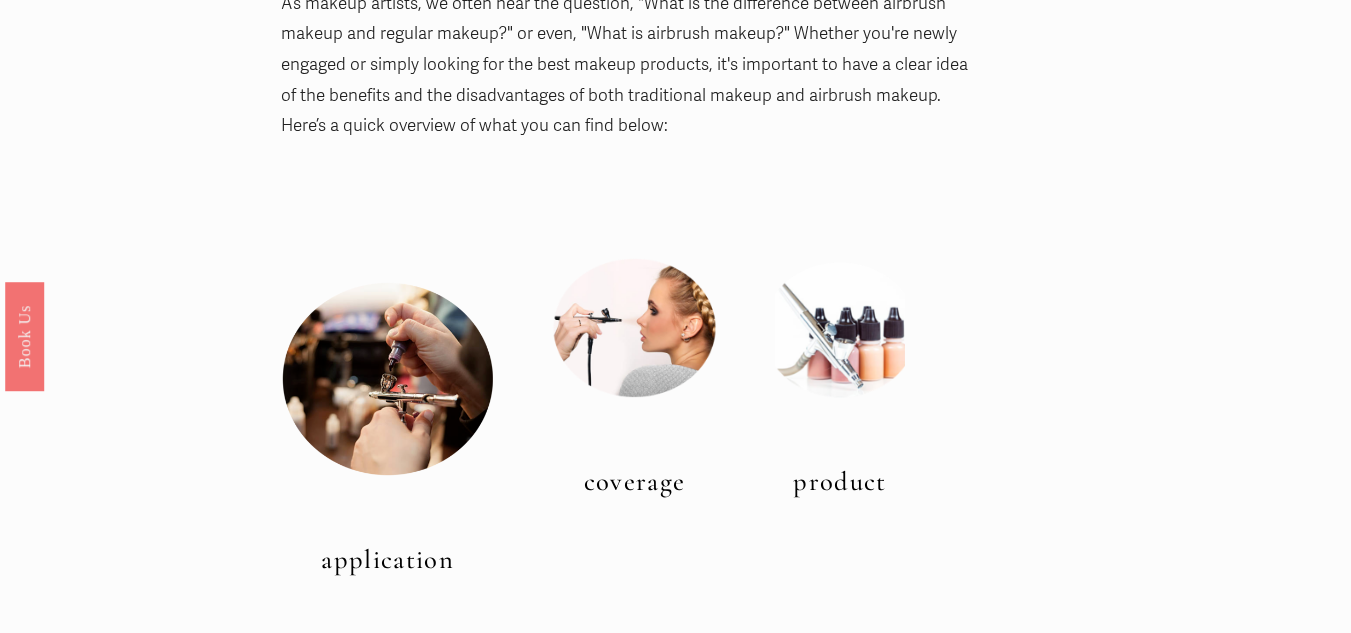scroll, scrollTop: 500, scrollLeft: 0, axis: vertical 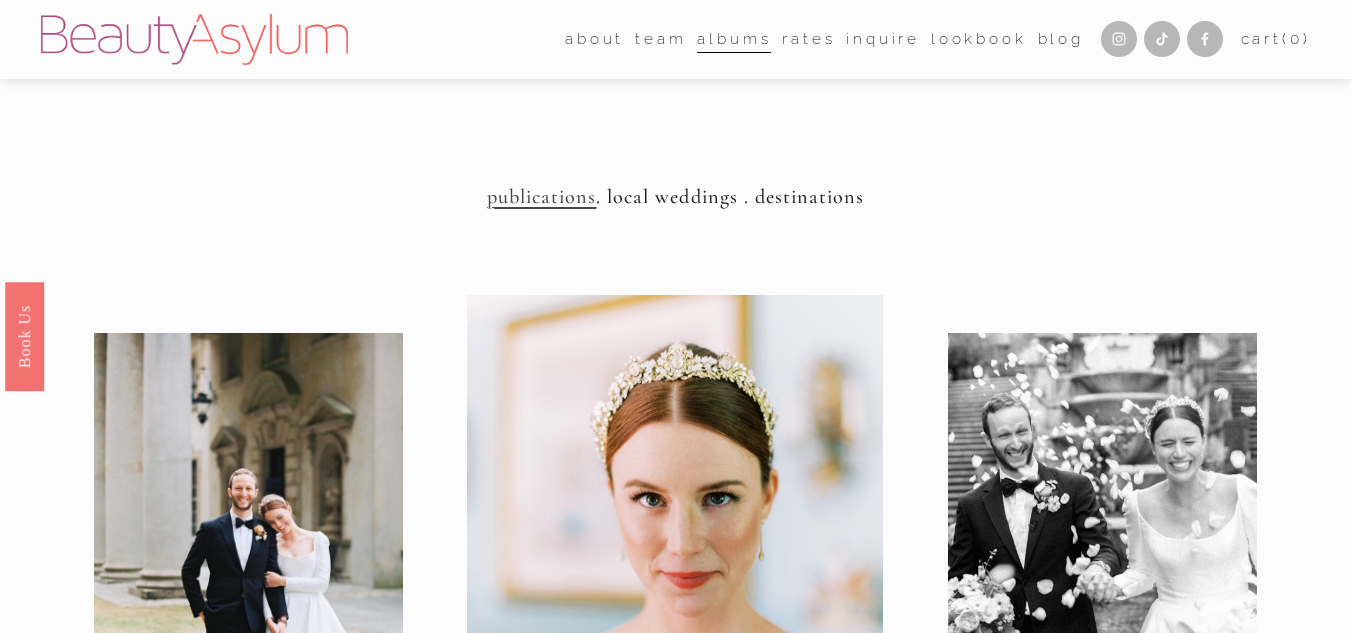 click on "Rates" at bounding box center (808, 39) 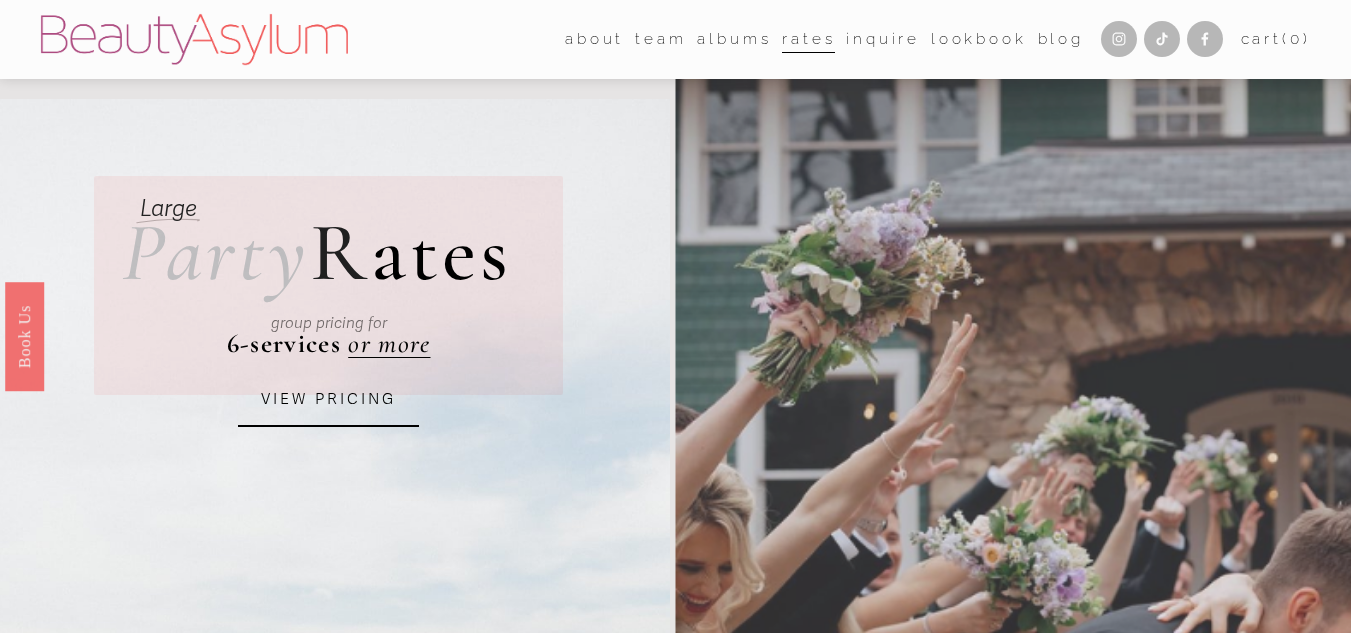 scroll, scrollTop: 0, scrollLeft: 0, axis: both 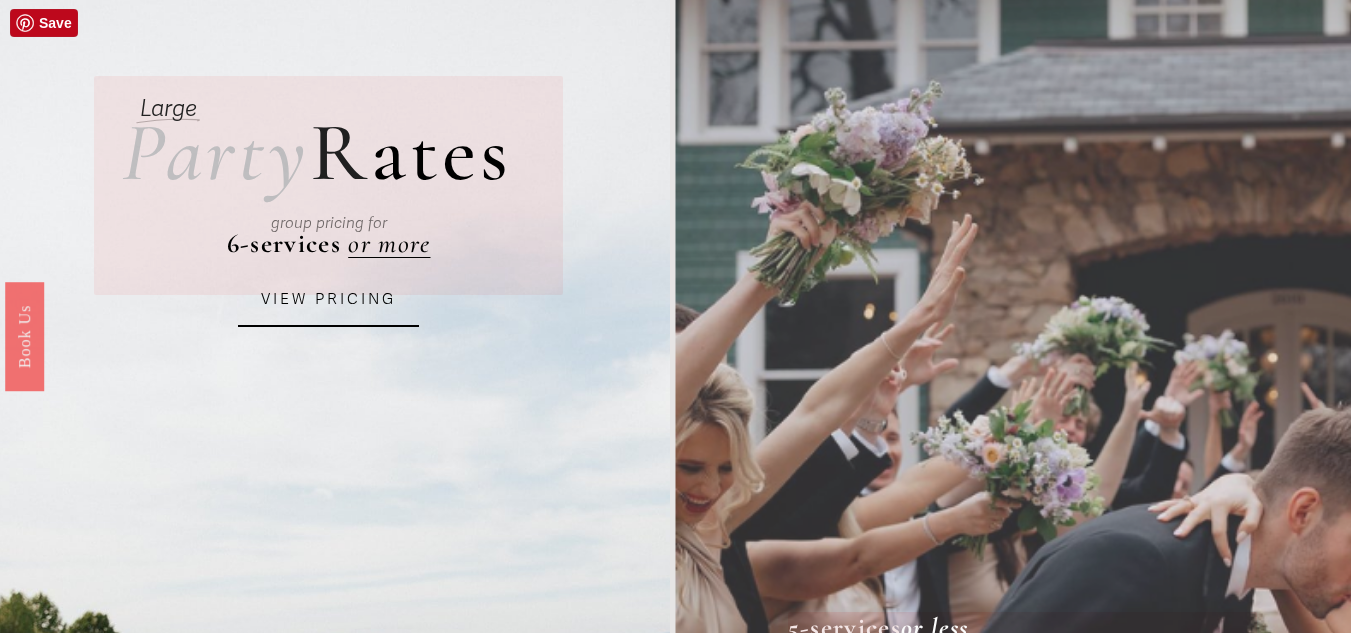 click at bounding box center (335, 643) 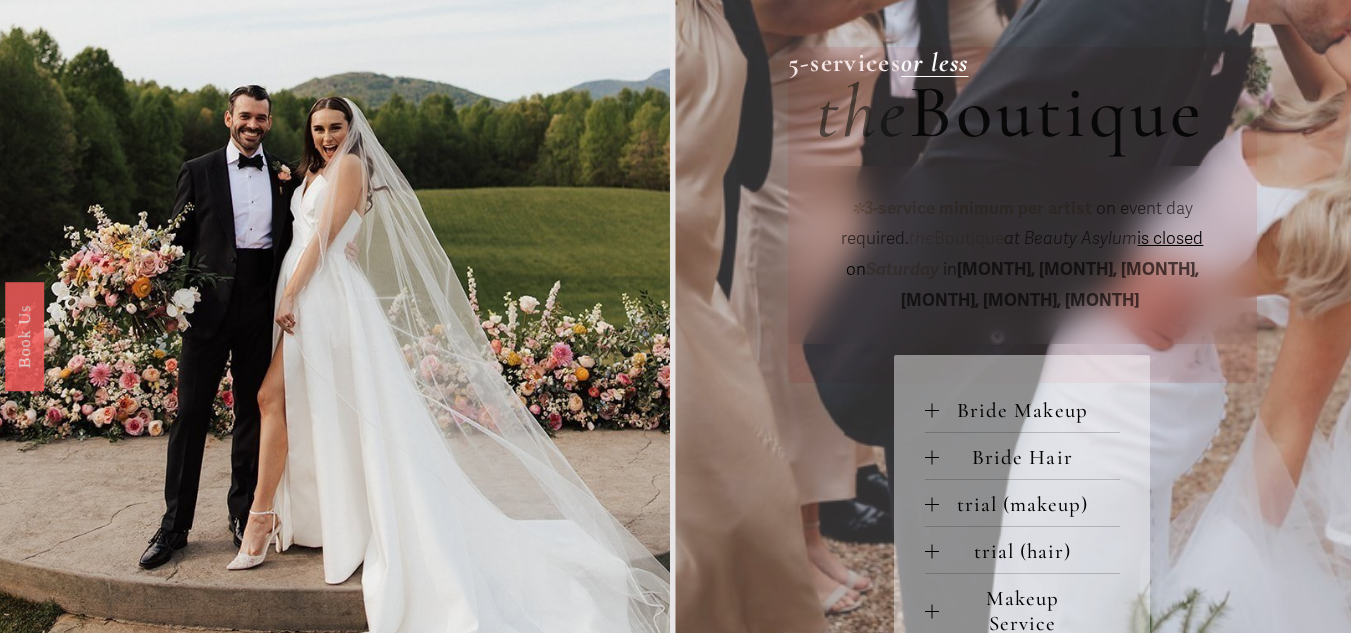 scroll, scrollTop: 700, scrollLeft: 0, axis: vertical 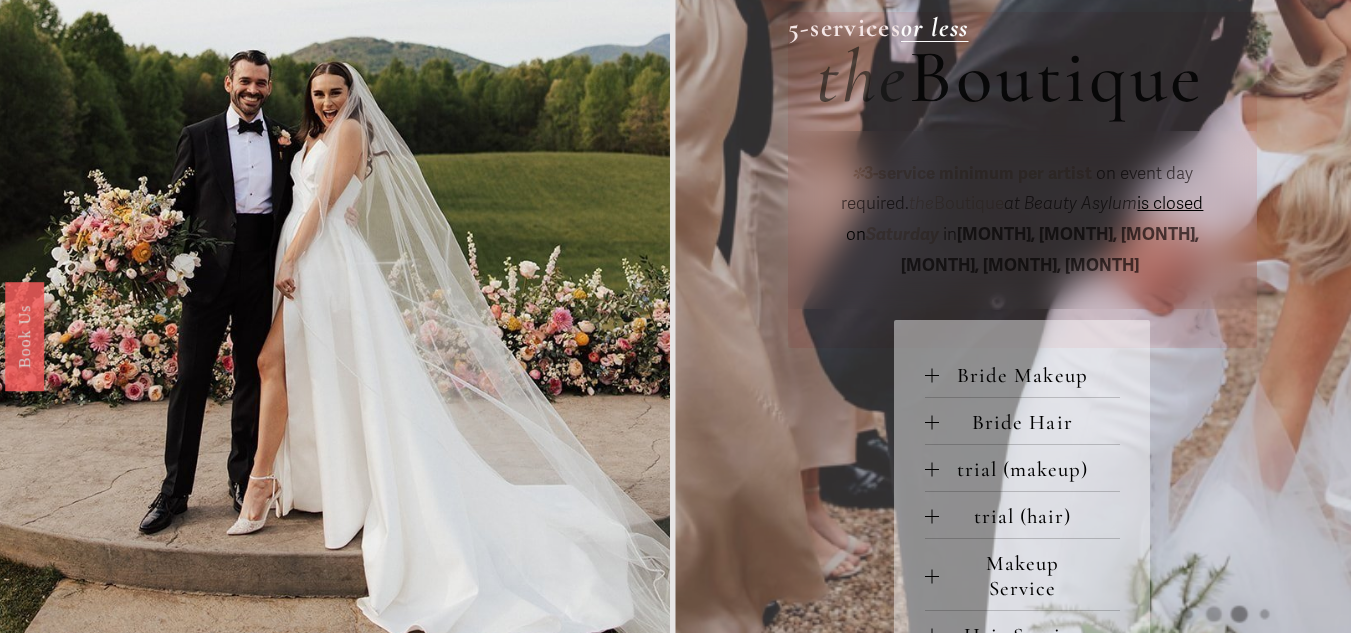 click on "Bride Makeup" at bounding box center (1029, 375) 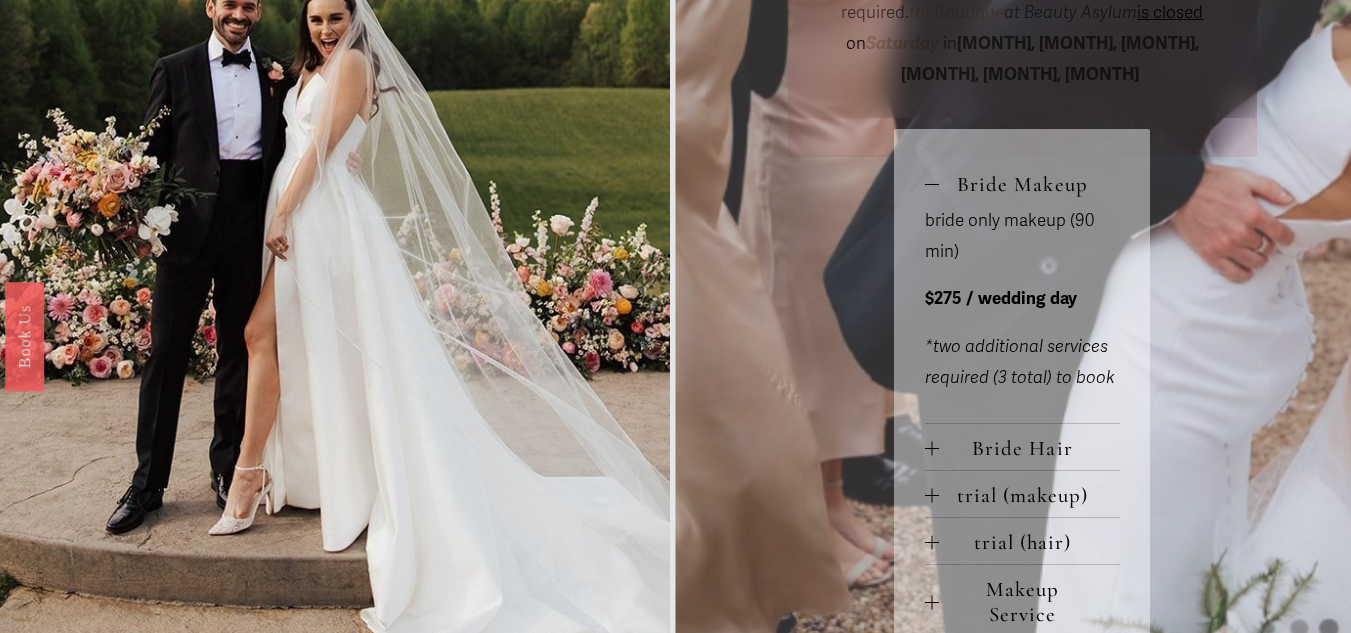 scroll, scrollTop: 900, scrollLeft: 0, axis: vertical 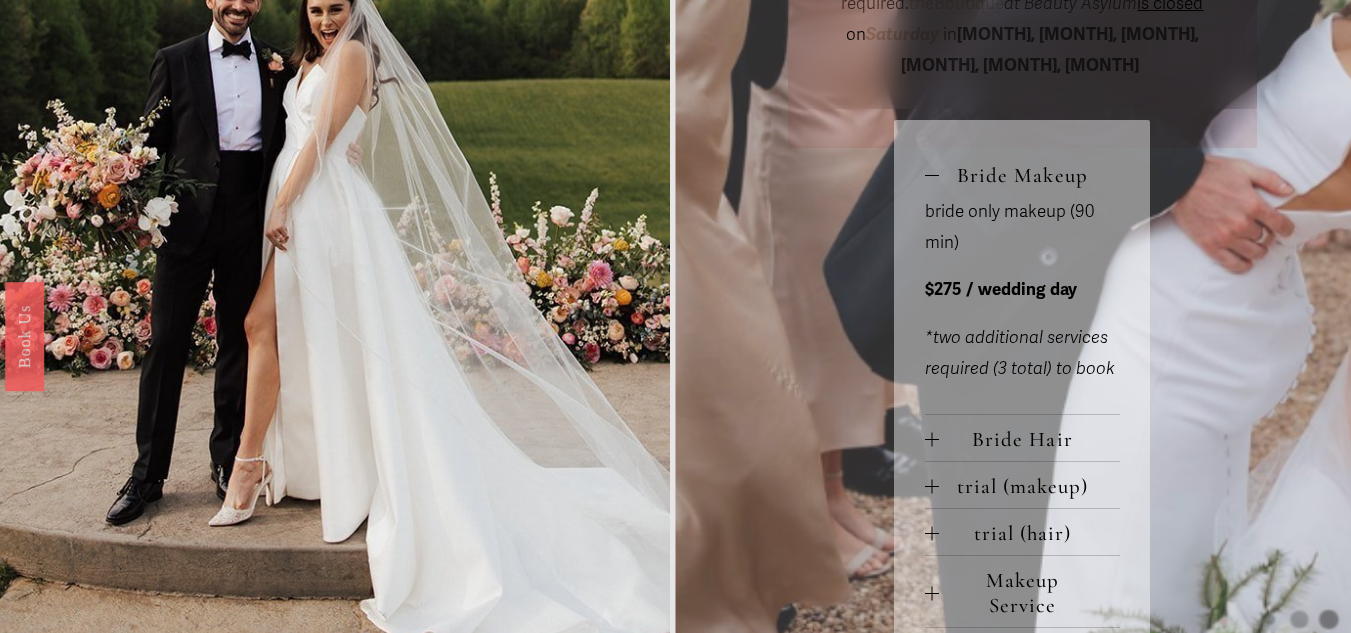 click on "Bride Makeup" at bounding box center [1029, 175] 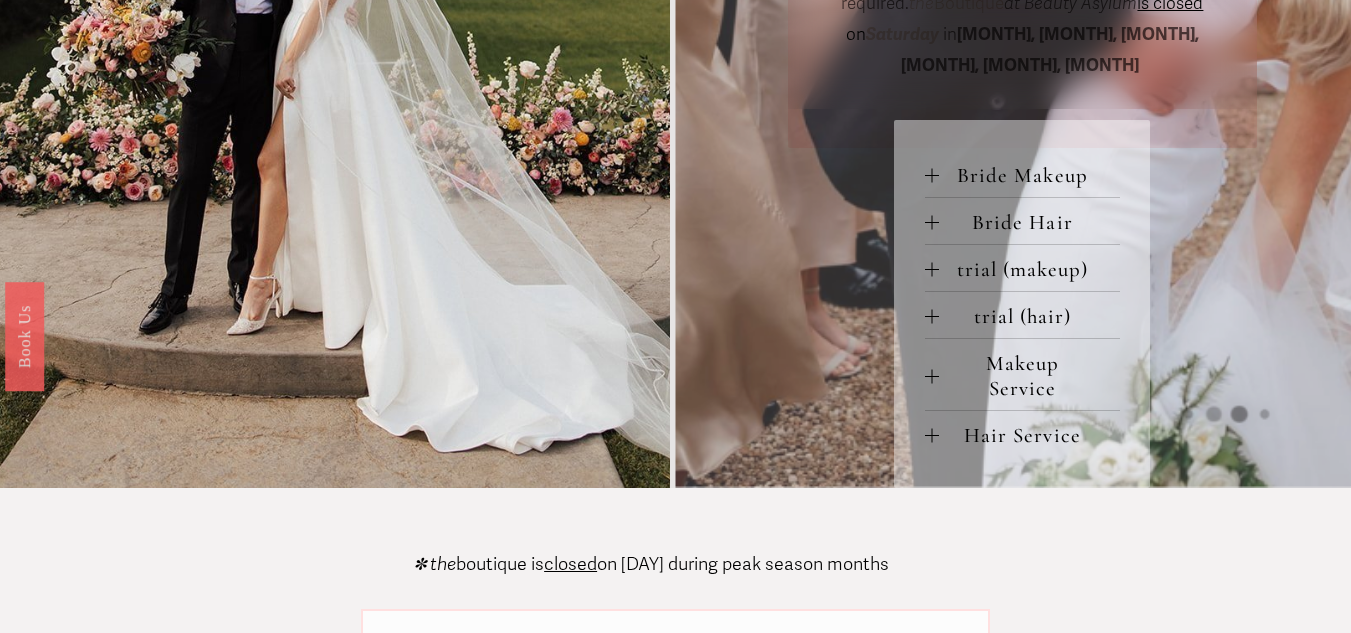 click on "trial (makeup)" at bounding box center (1029, 269) 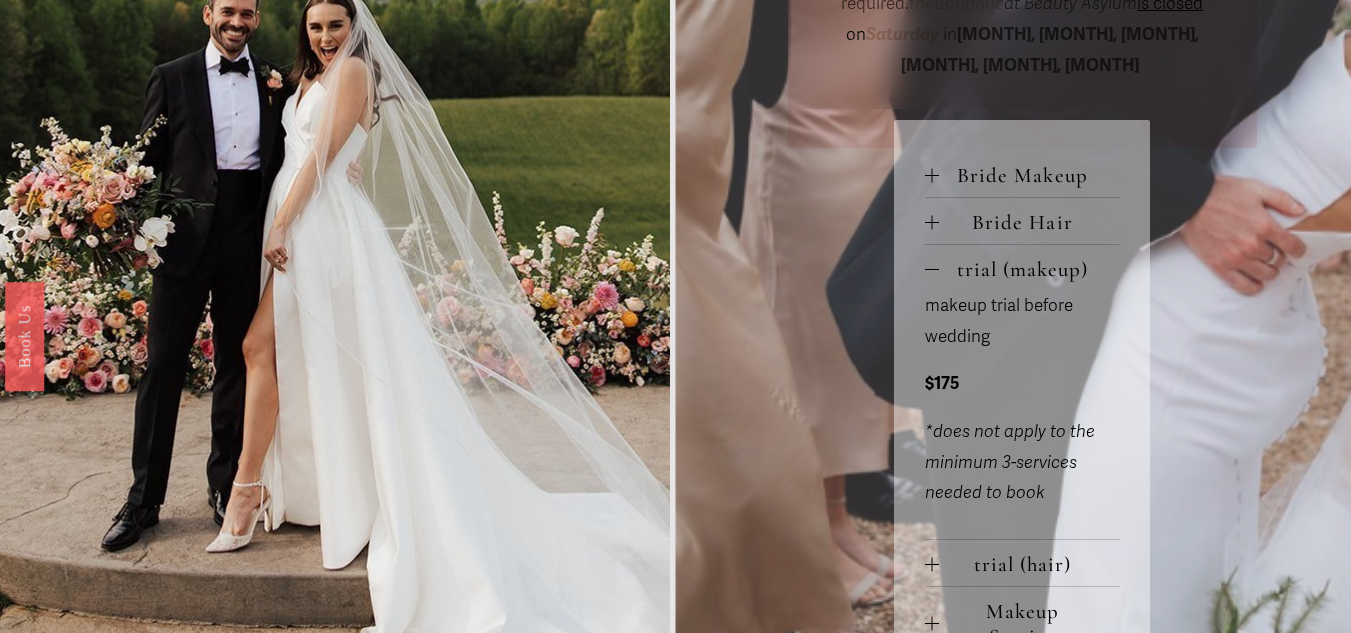 click on "trial (makeup)" at bounding box center [1029, 269] 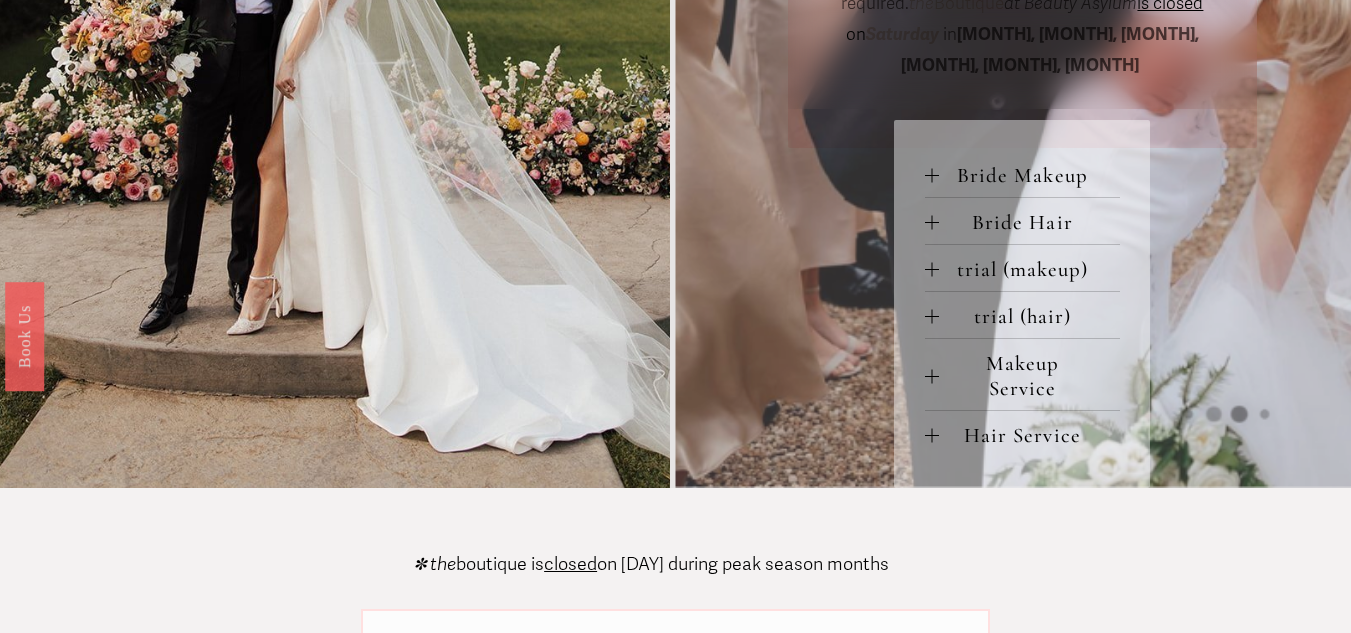 click on "Hair Service" at bounding box center (1022, 434) 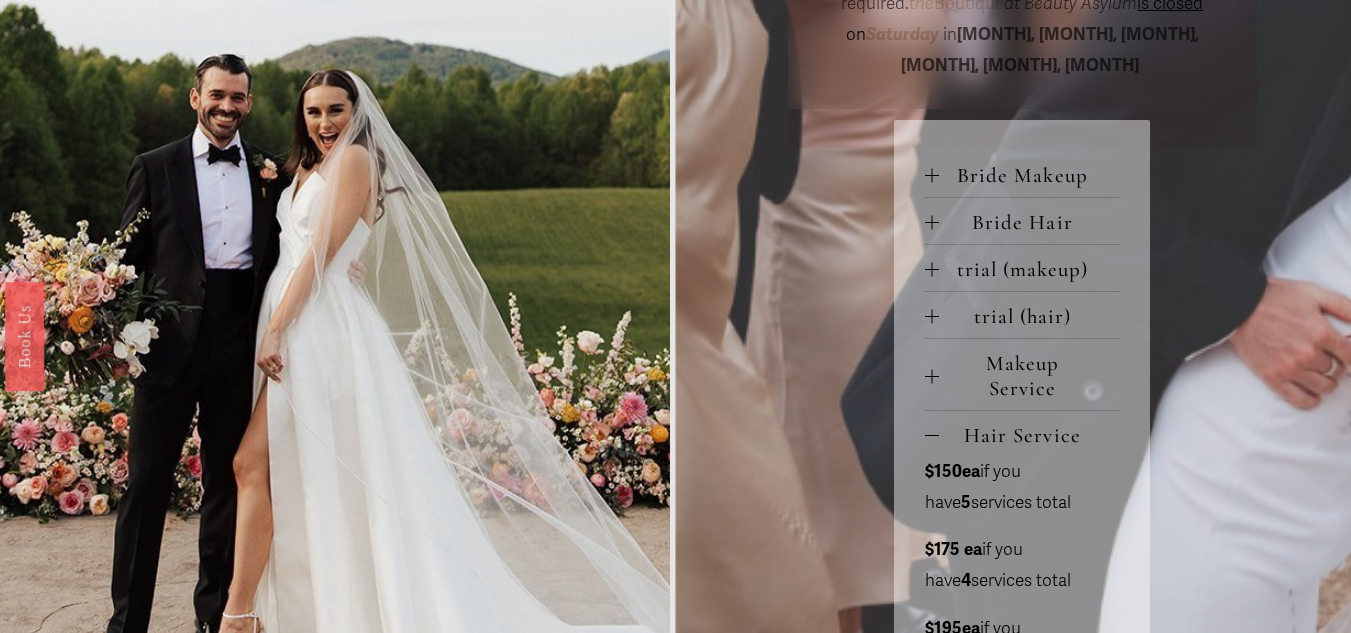 click on "Hair Service" at bounding box center (1022, 434) 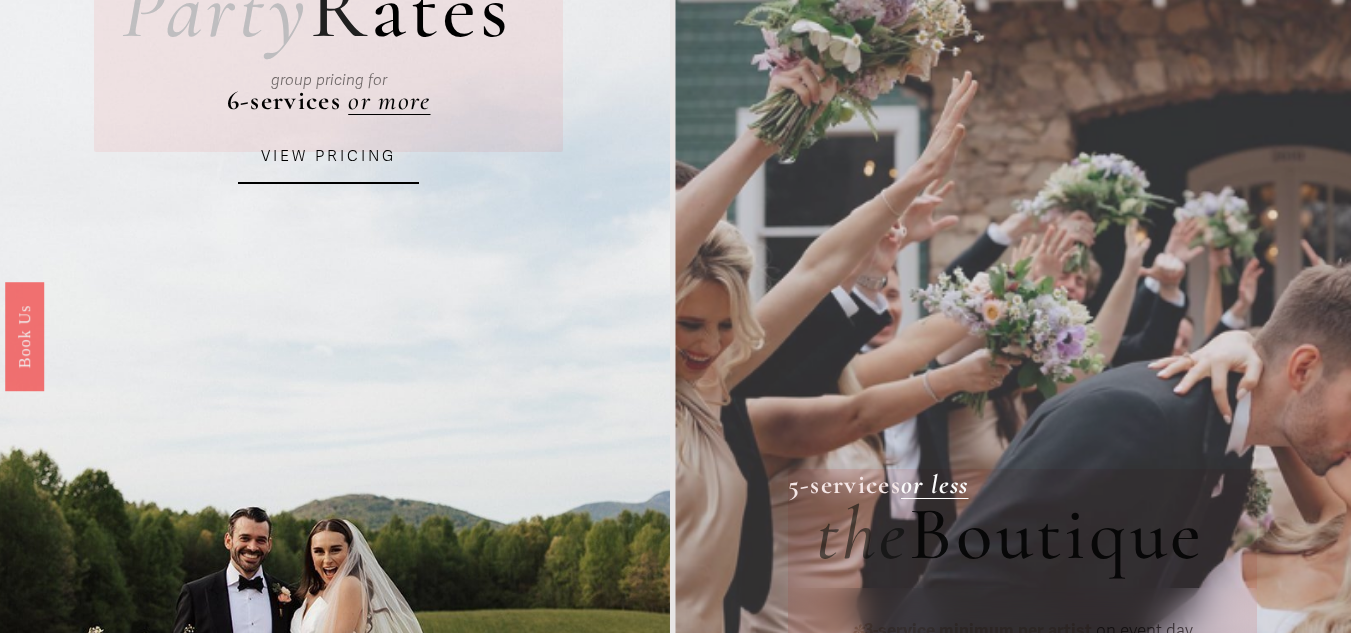 scroll, scrollTop: 0, scrollLeft: 0, axis: both 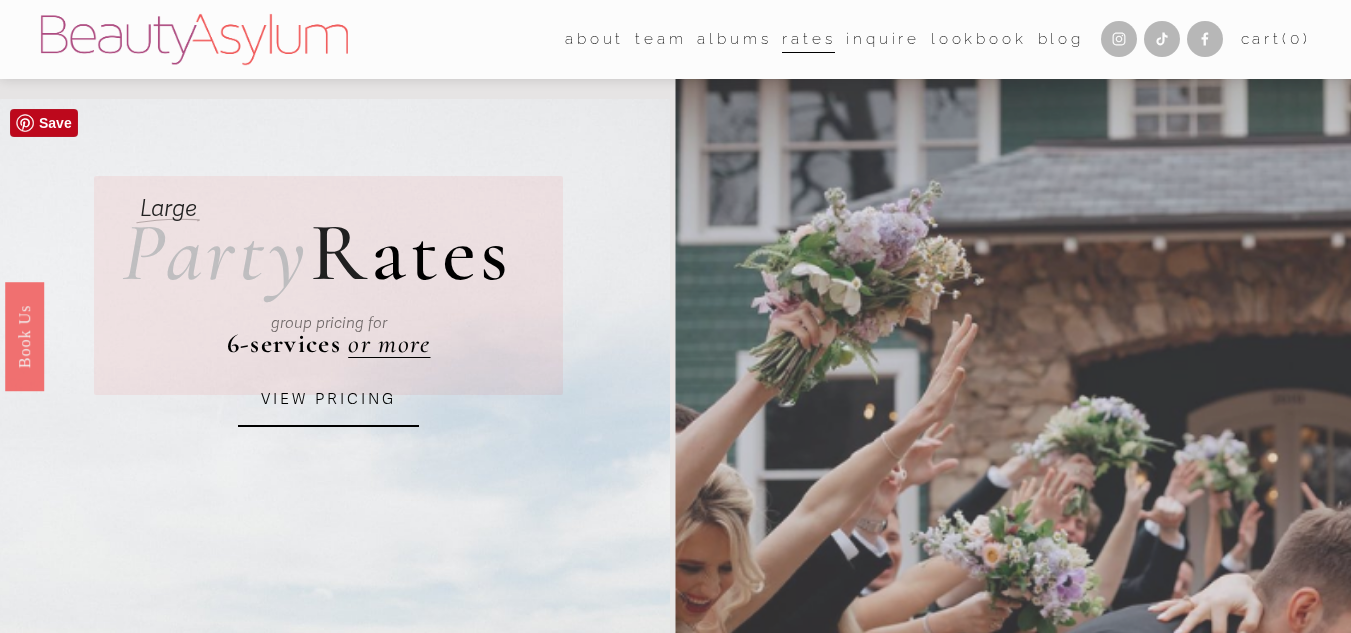 click on "VIEW PRICING" at bounding box center (328, 400) 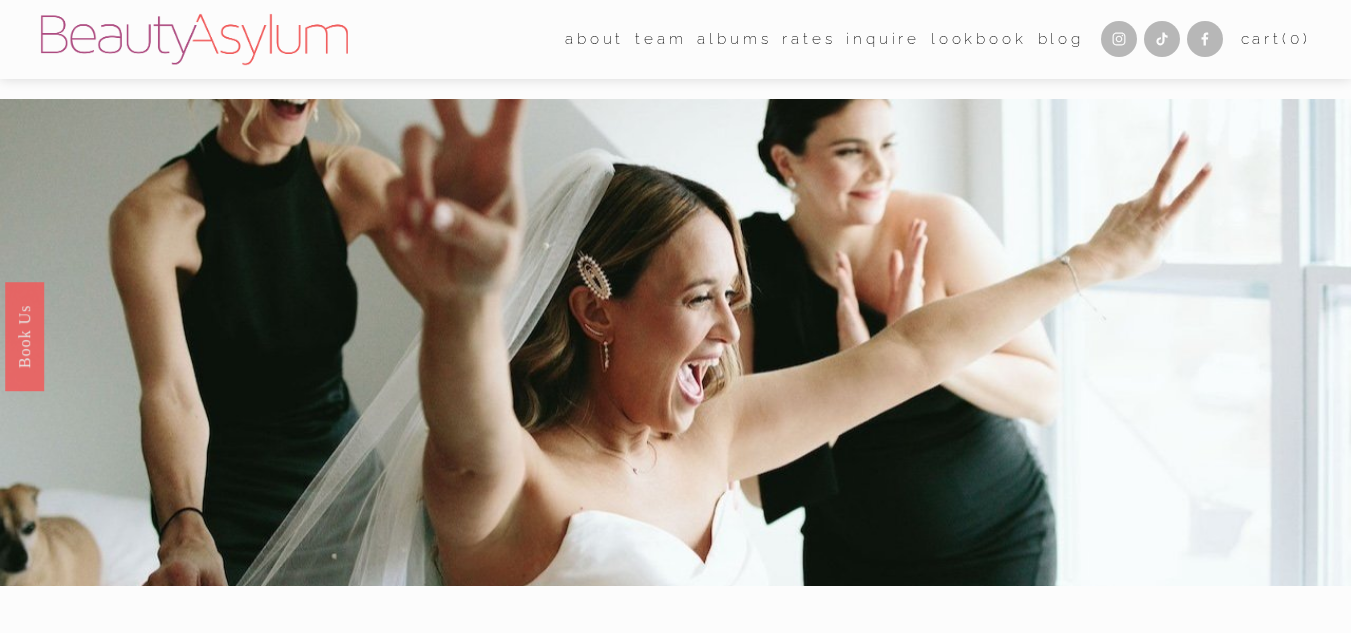 scroll, scrollTop: 0, scrollLeft: 0, axis: both 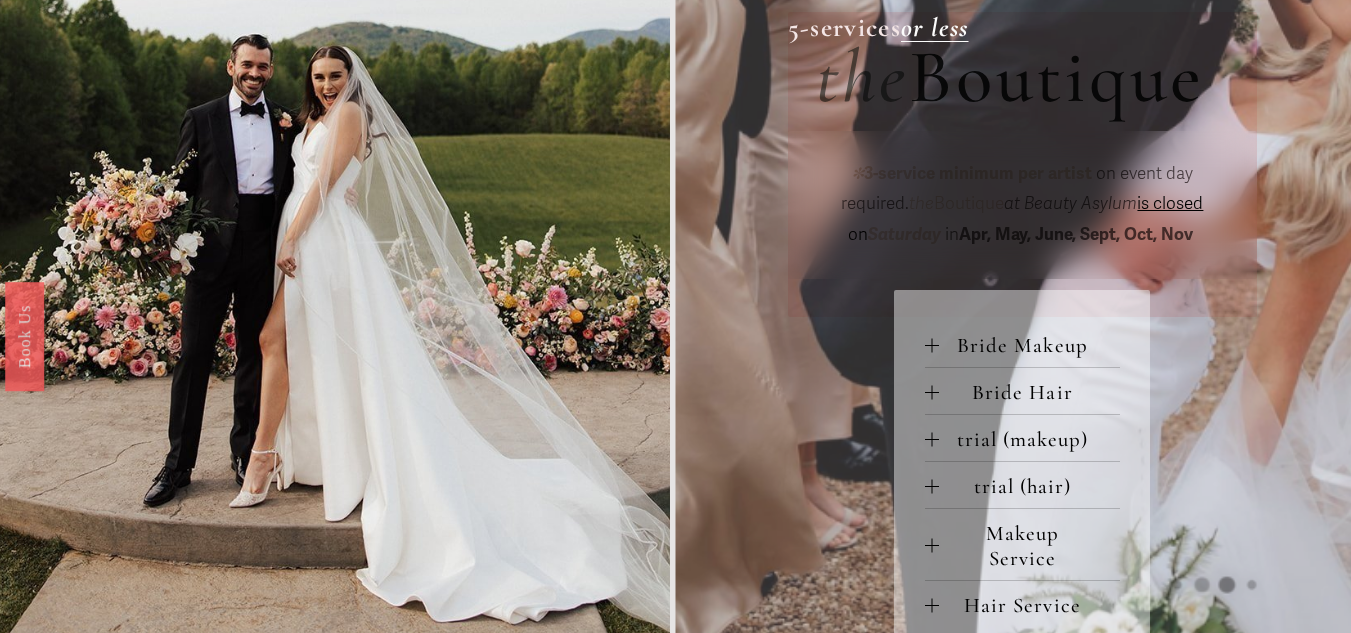 click on "Bride Makeup" at bounding box center (1029, 345) 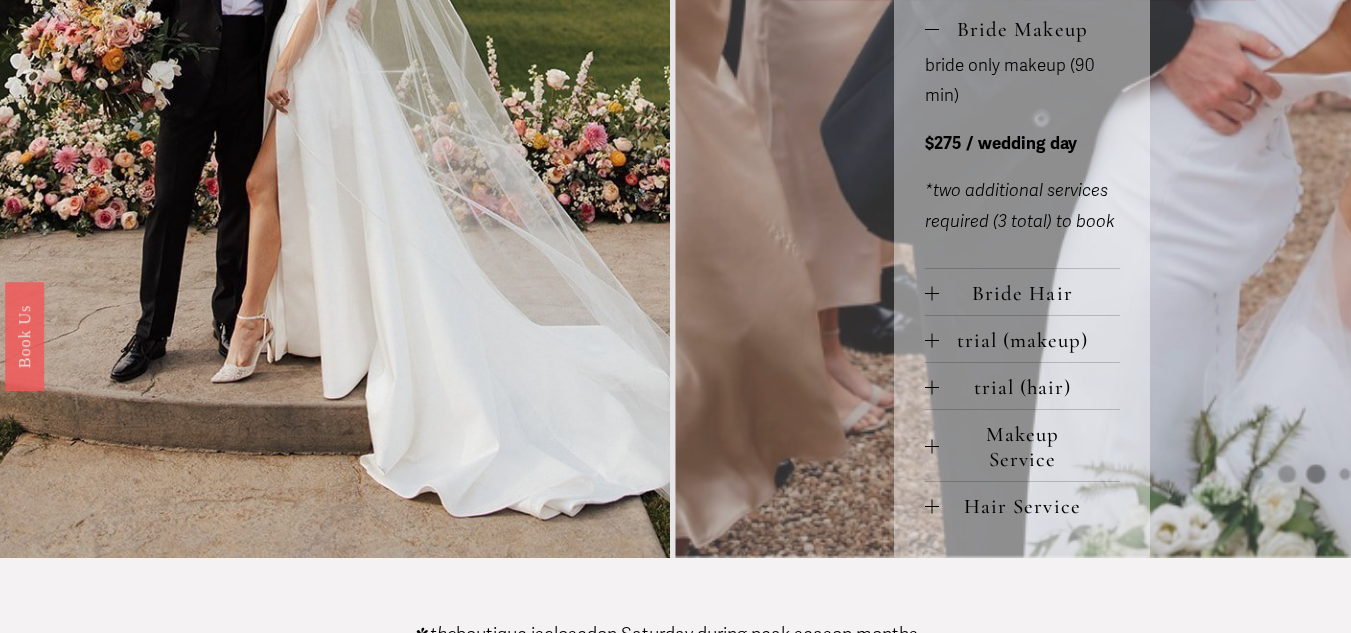 scroll, scrollTop: 1100, scrollLeft: 0, axis: vertical 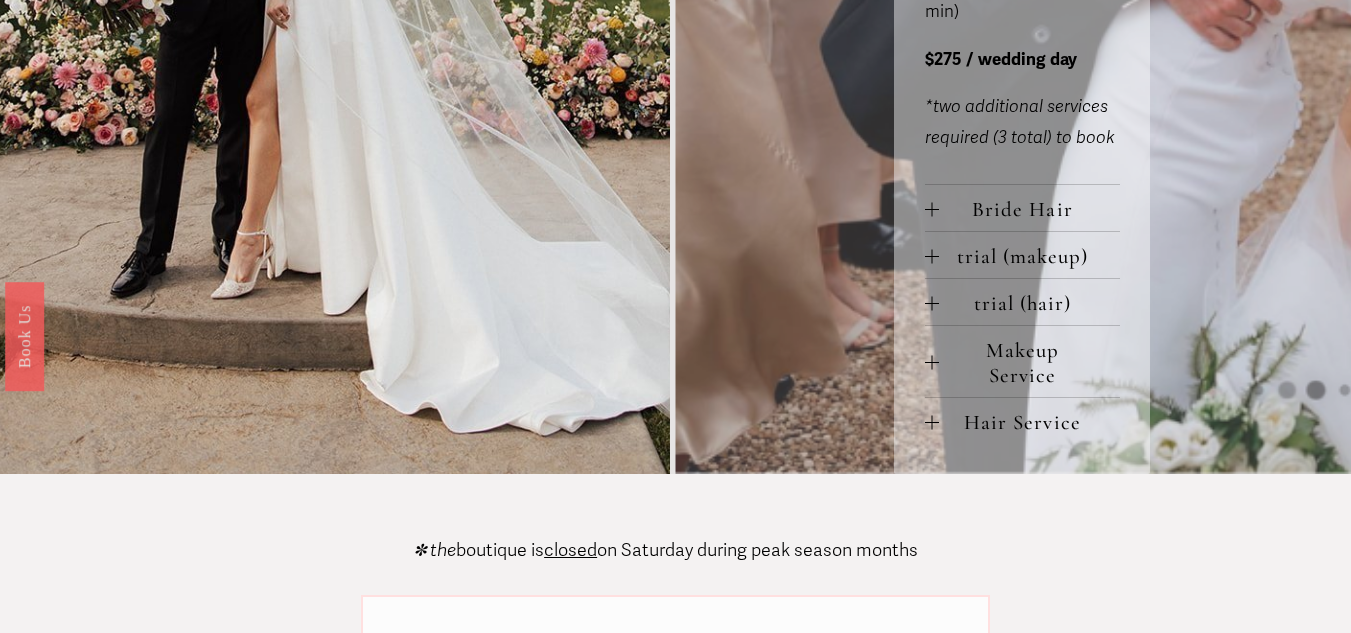 click on "Bride Hair" at bounding box center (1029, 209) 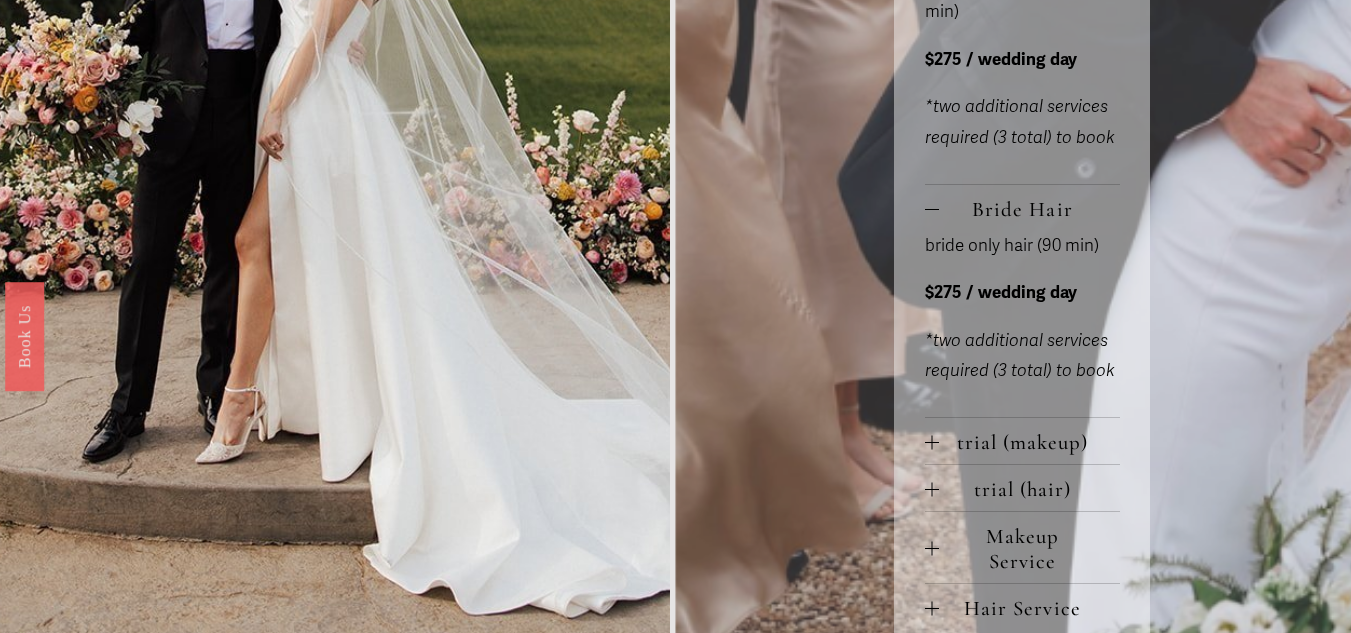 scroll, scrollTop: 1000, scrollLeft: 0, axis: vertical 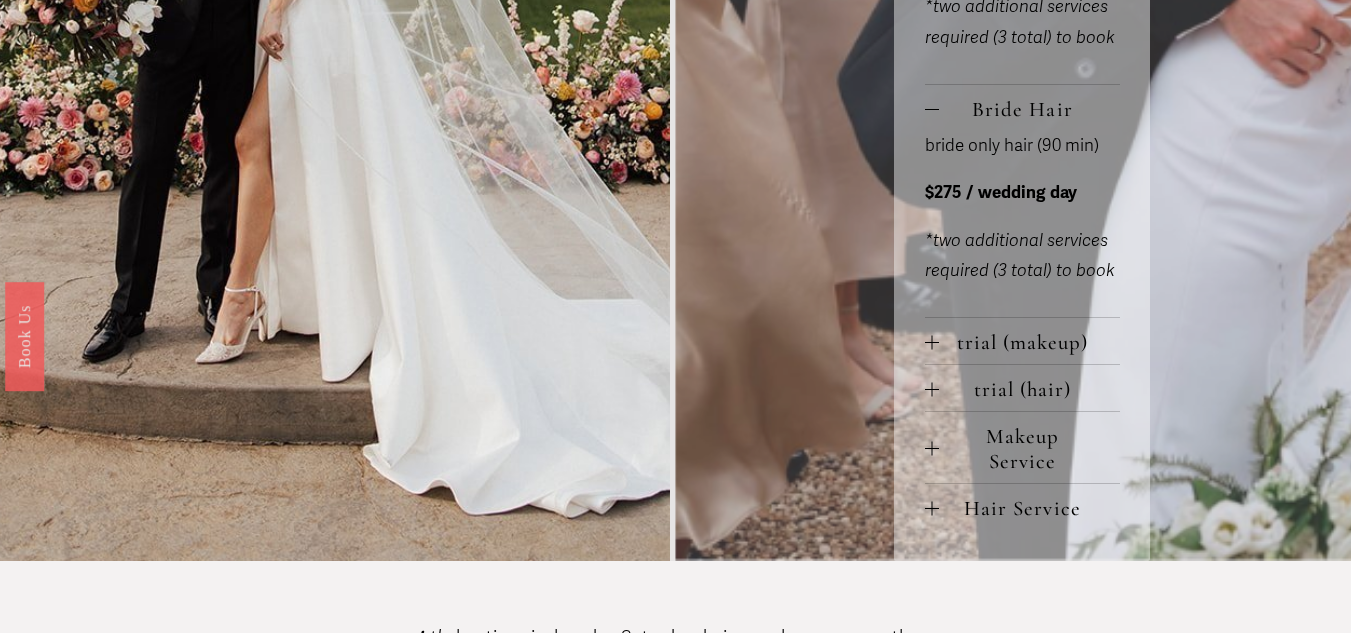 click on "Makeup Service" at bounding box center [1029, 449] 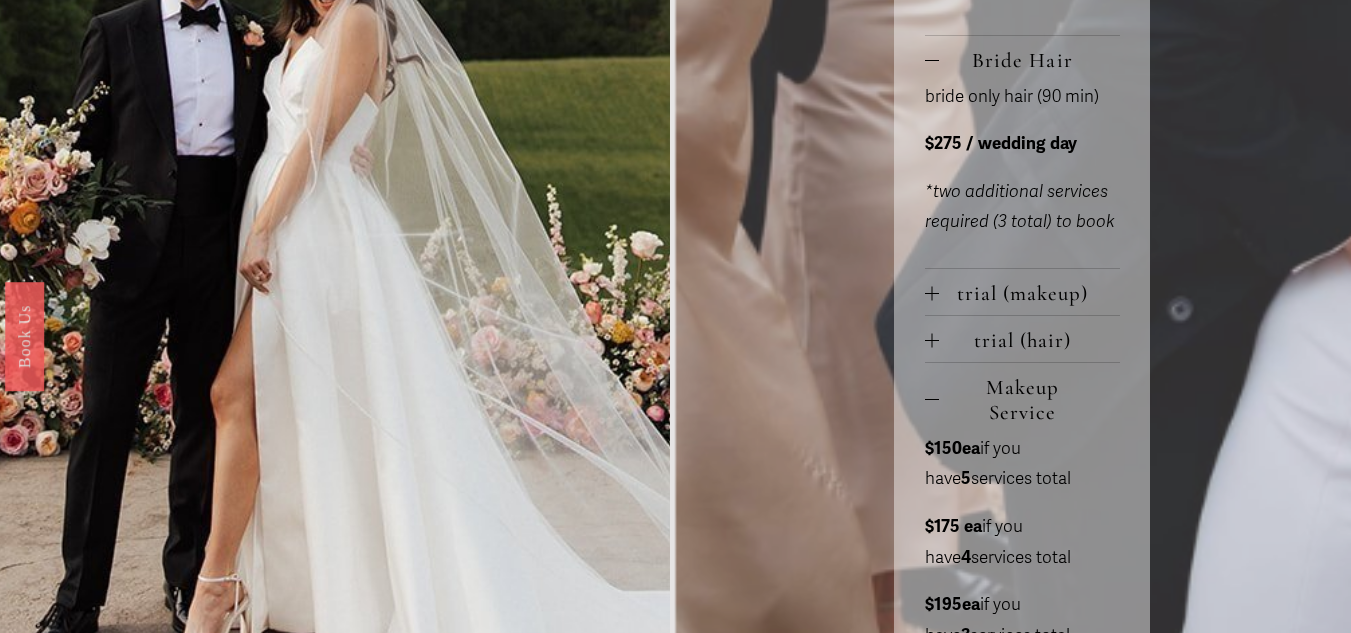 scroll, scrollTop: 1200, scrollLeft: 0, axis: vertical 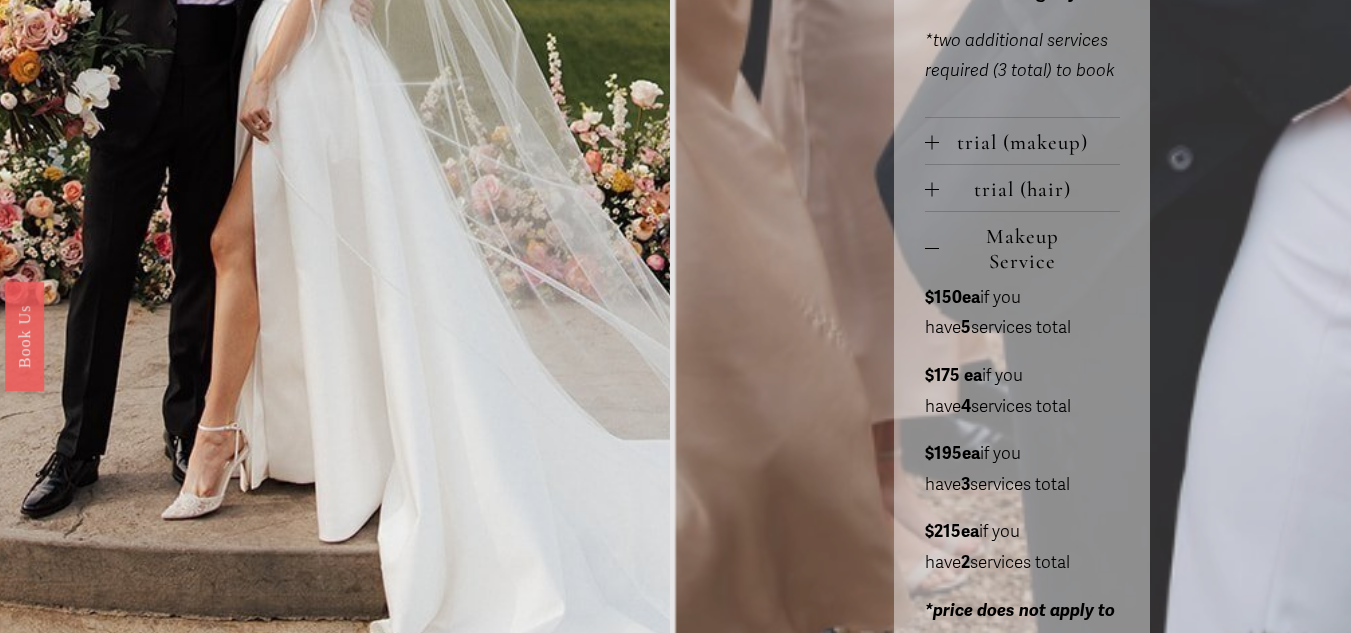 click on "trial (hair)" at bounding box center [1029, 189] 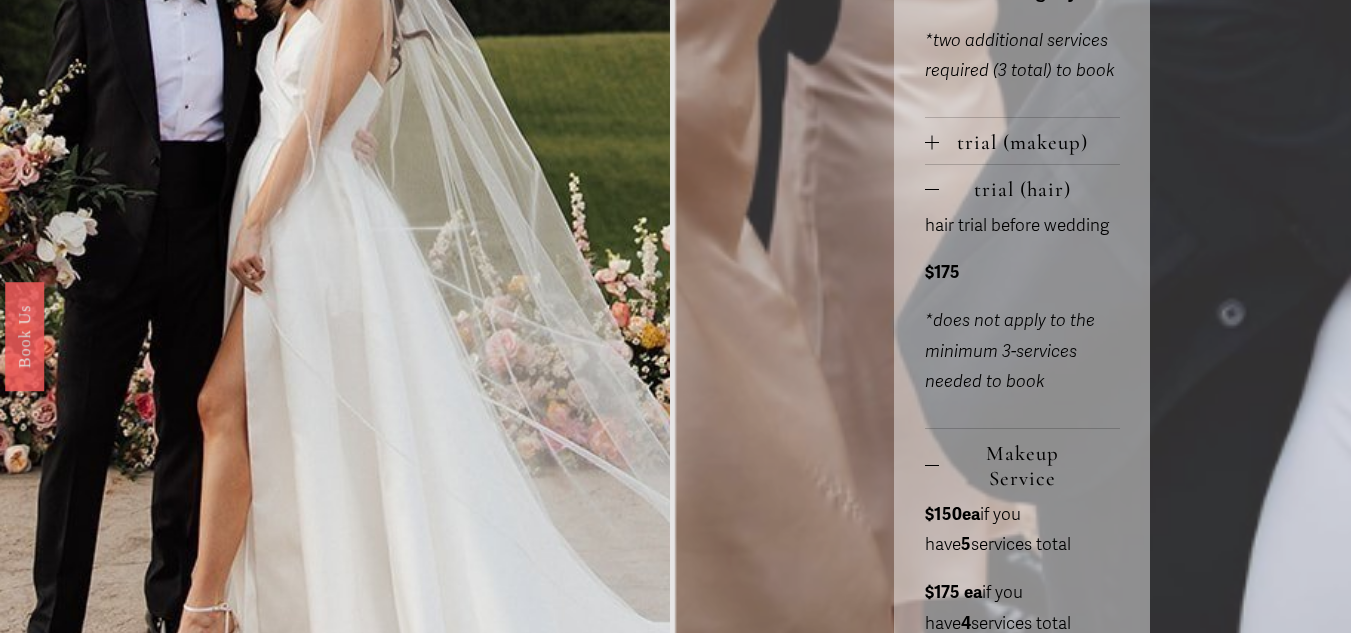 click on "trial (hair)" at bounding box center (1029, 189) 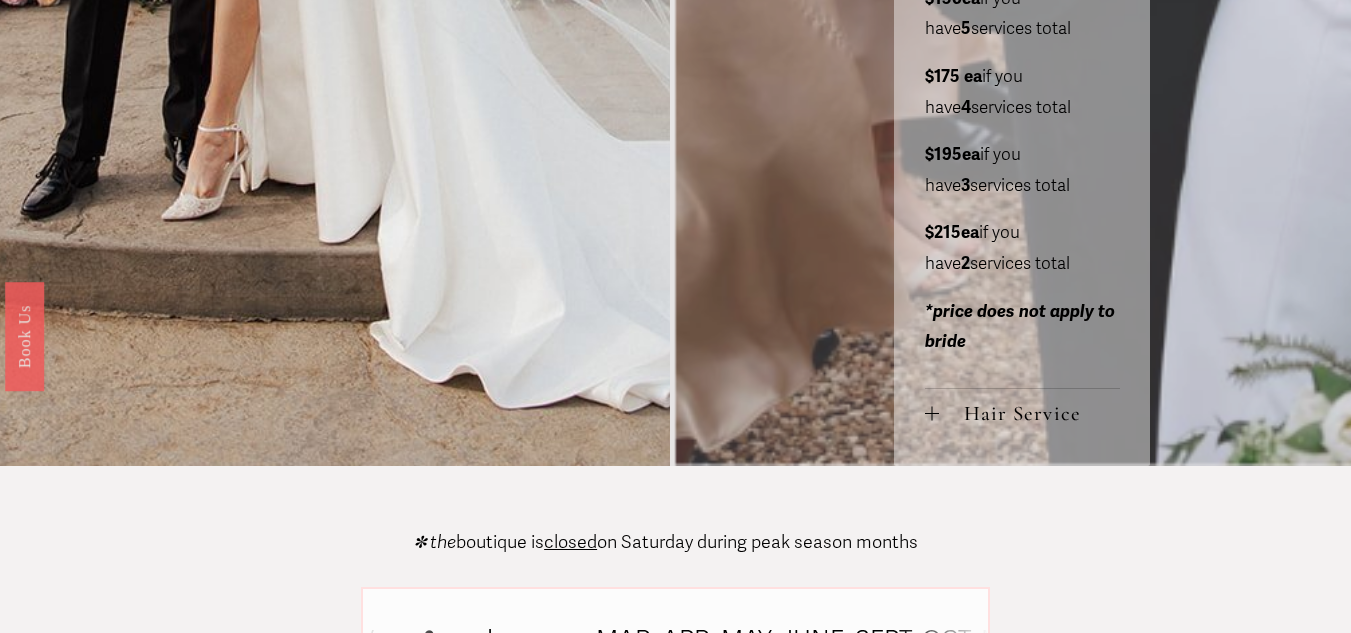 scroll, scrollTop: 1700, scrollLeft: 0, axis: vertical 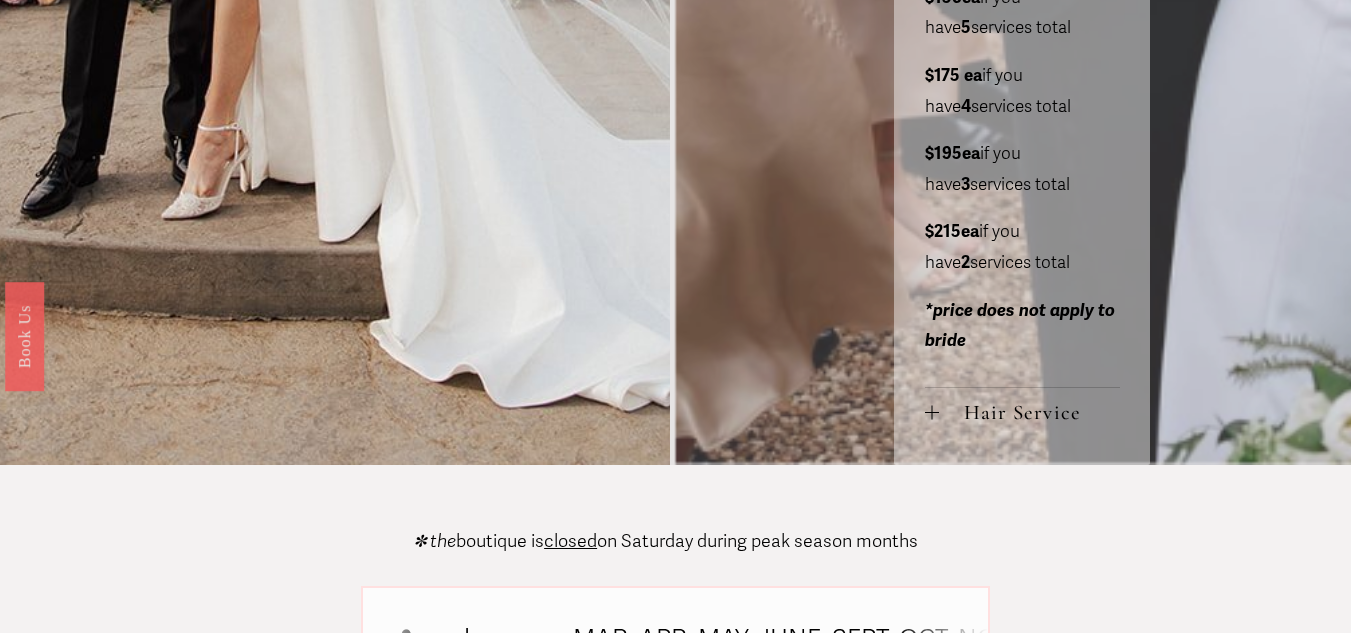 click on "Hair Service" at bounding box center [1029, 412] 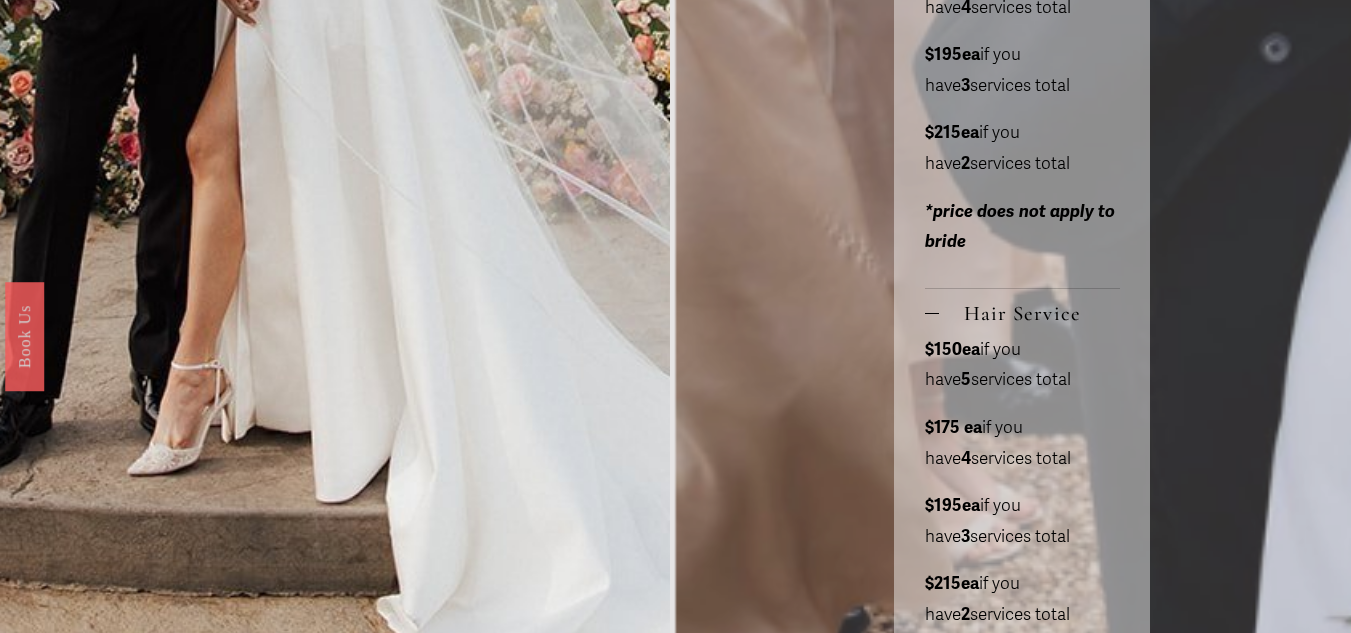 scroll, scrollTop: 1800, scrollLeft: 0, axis: vertical 